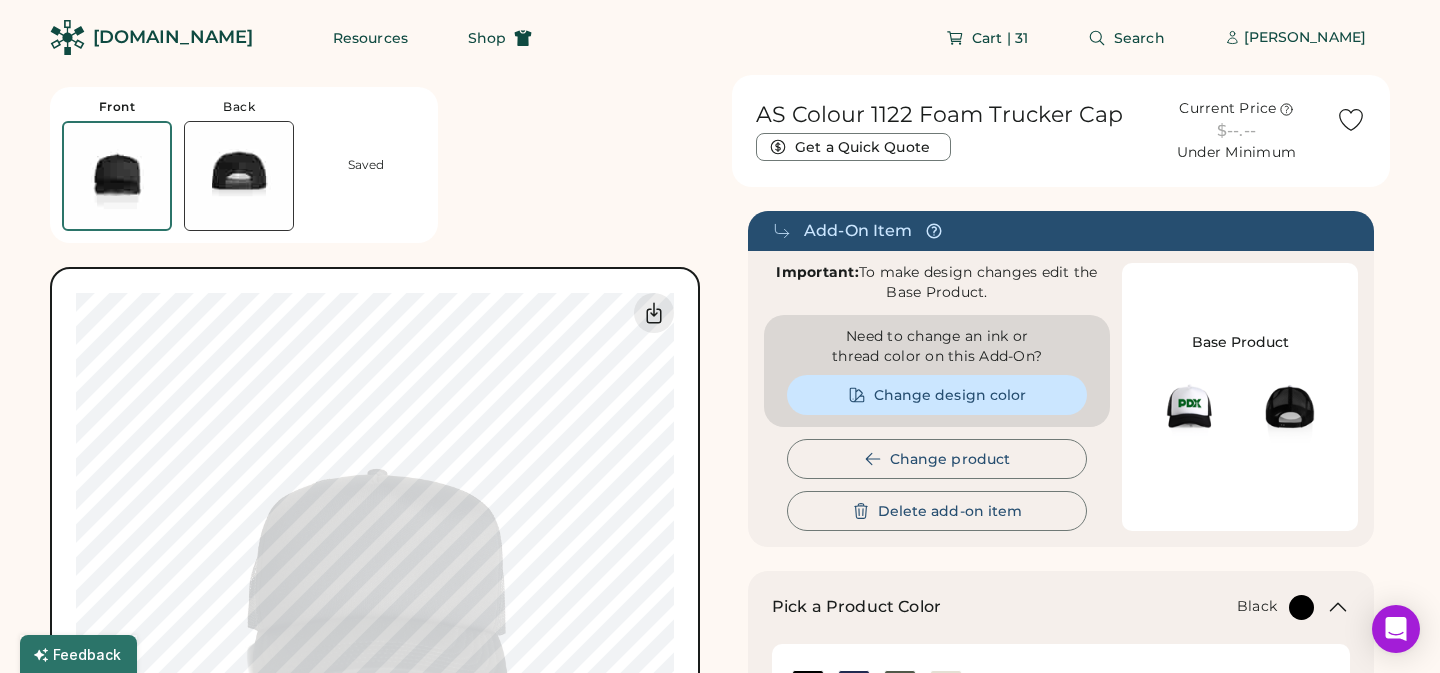 scroll, scrollTop: 0, scrollLeft: 0, axis: both 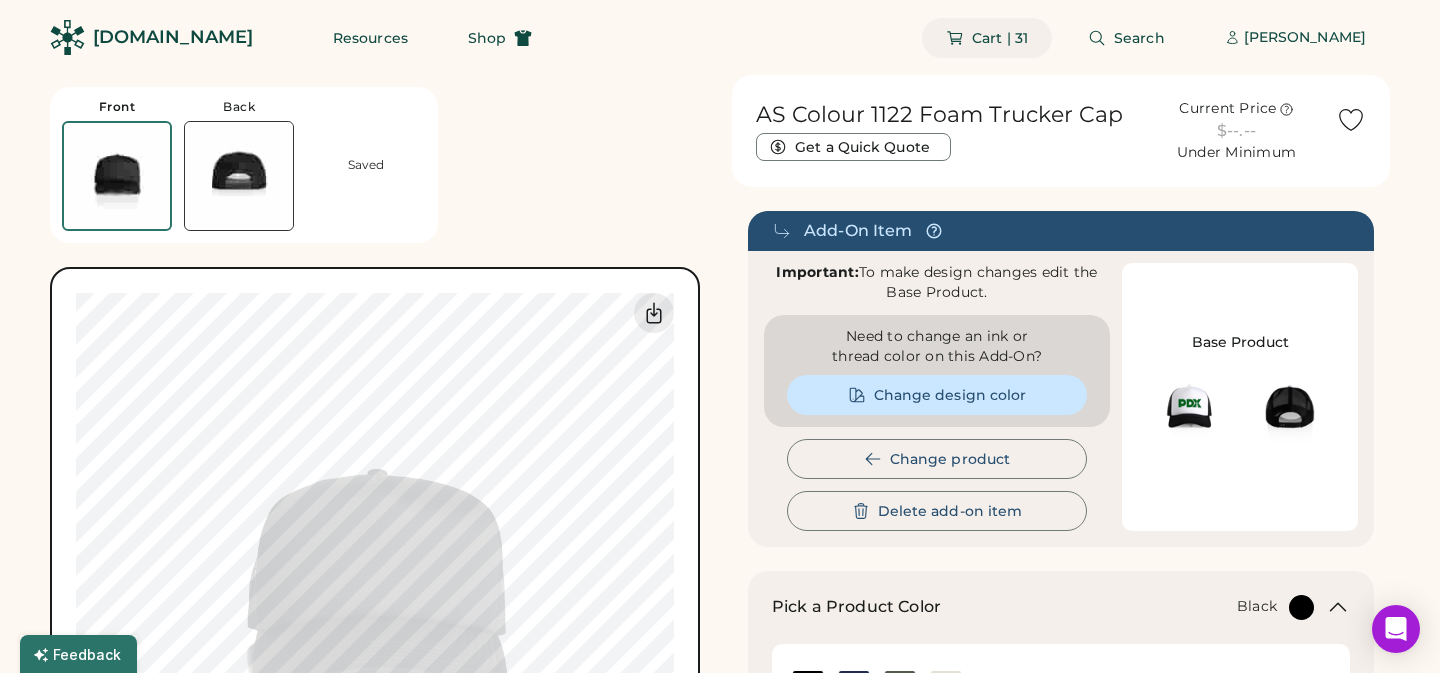 click on "Cart | 31" at bounding box center (1000, 38) 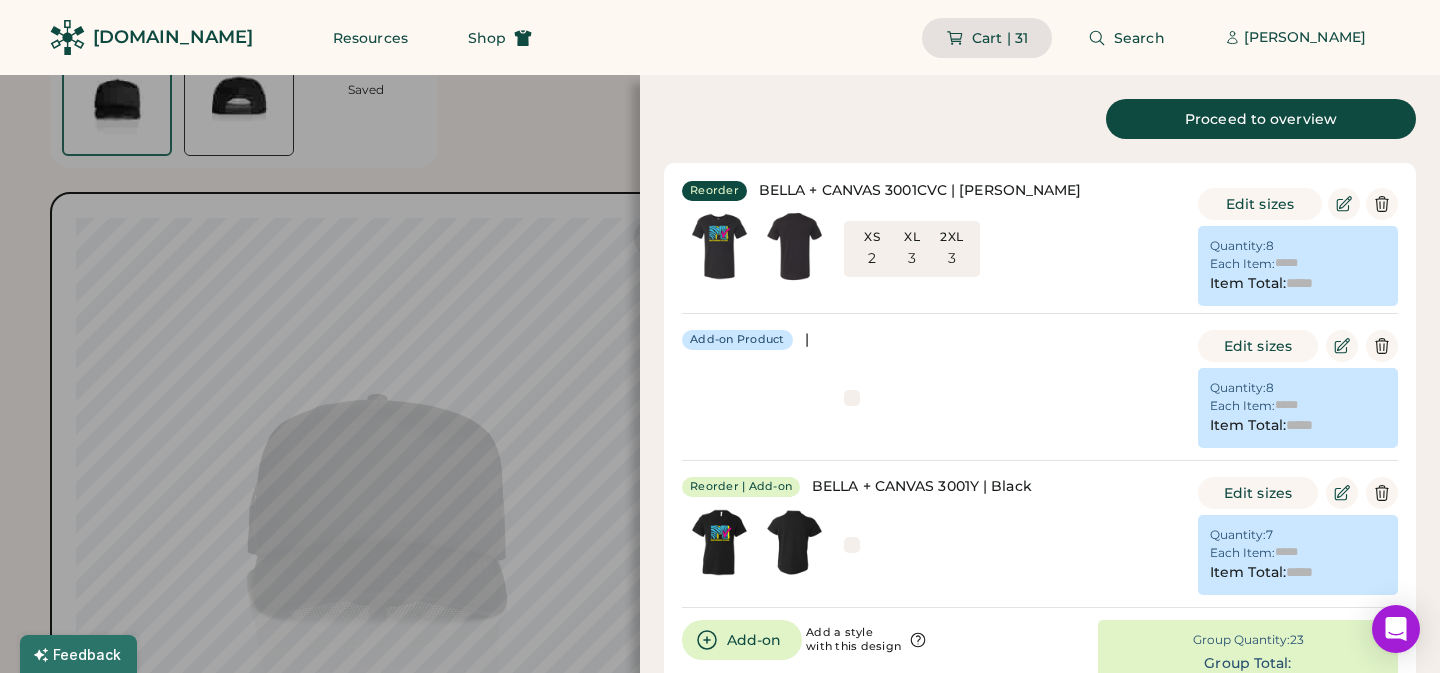 scroll, scrollTop: 77, scrollLeft: 0, axis: vertical 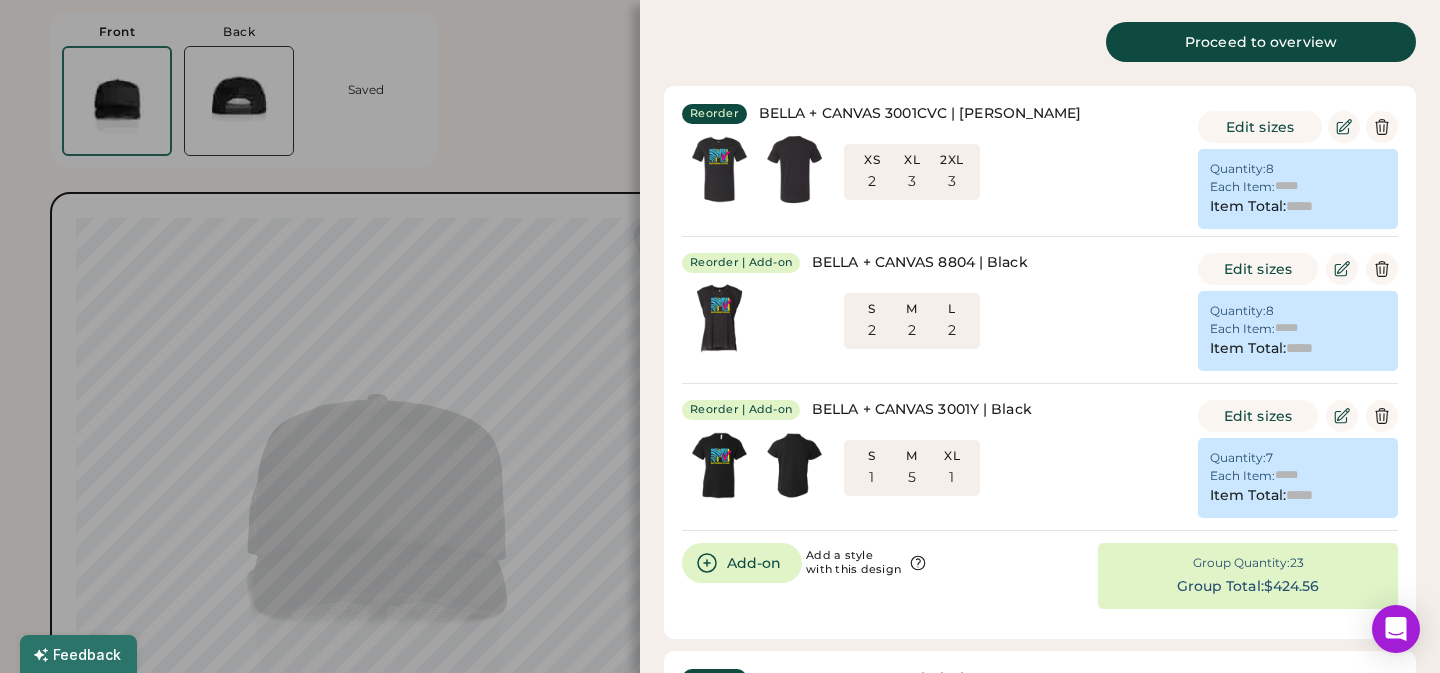 type on "******" 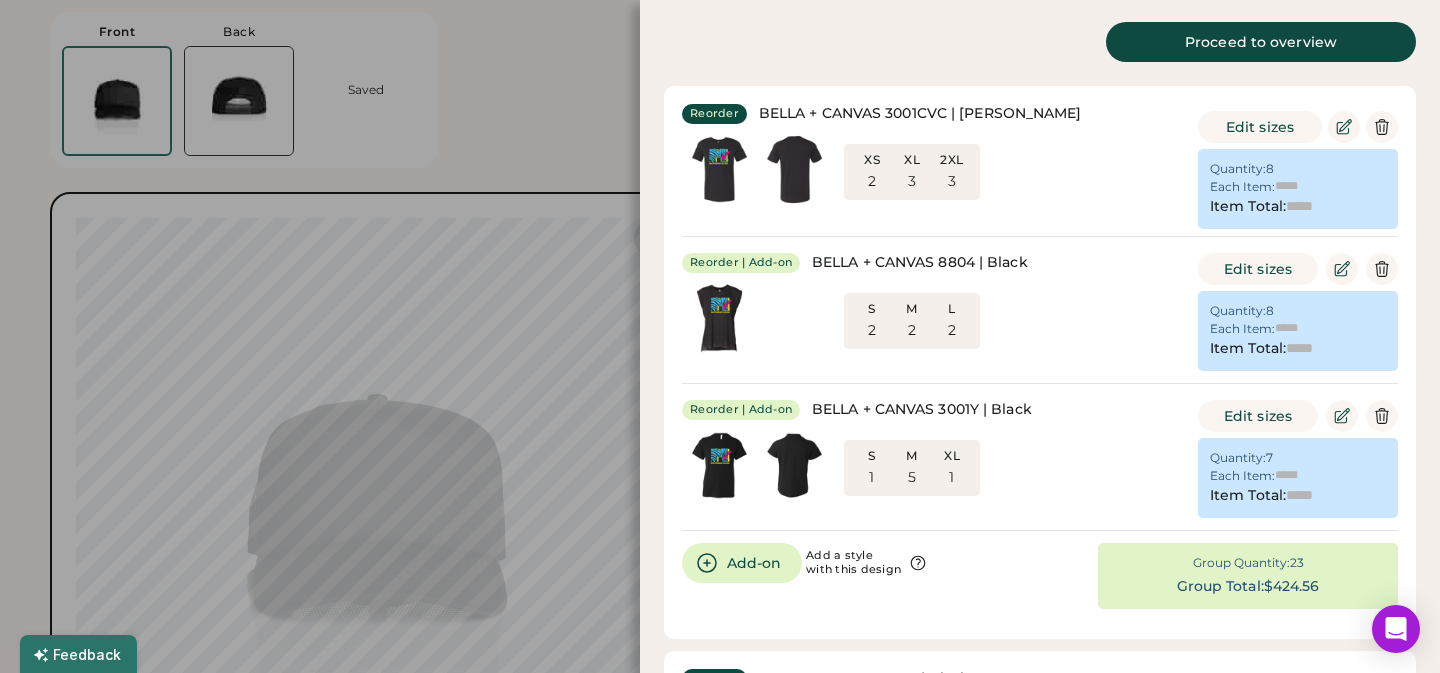 type on "*******" 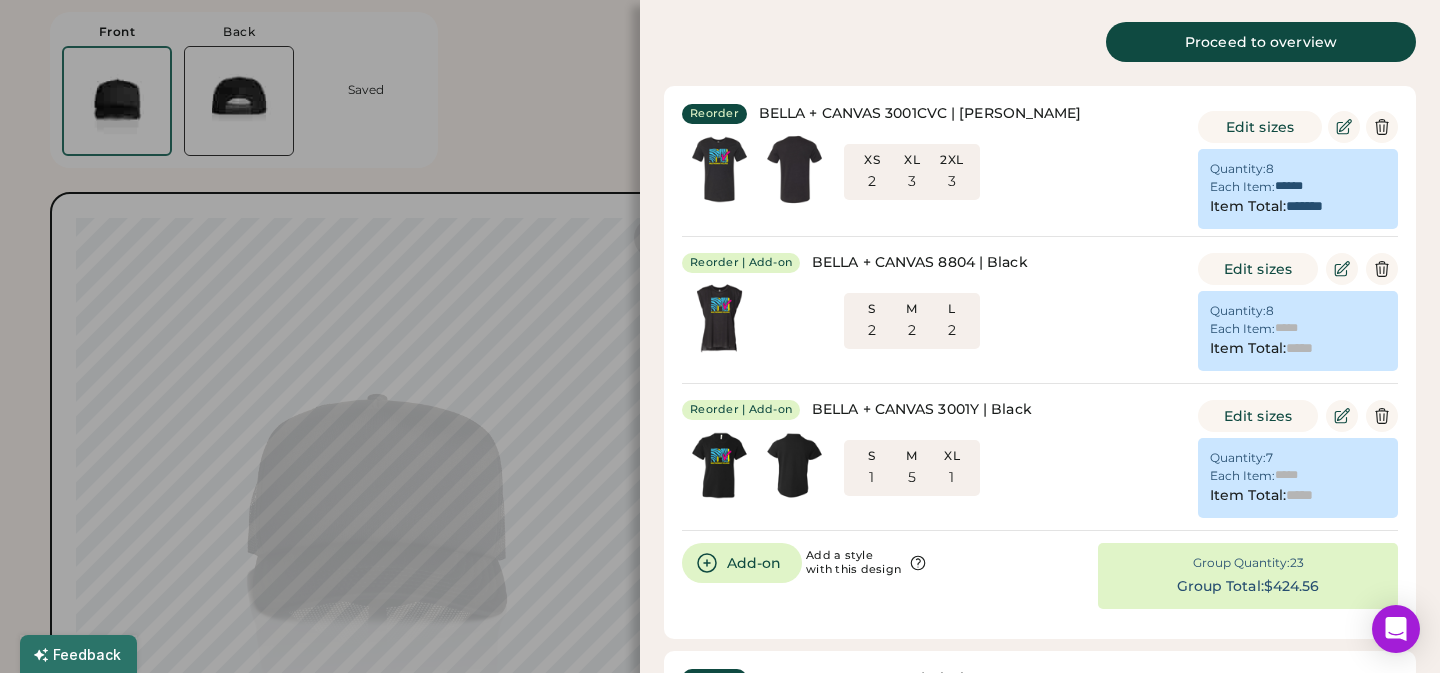 type on "******" 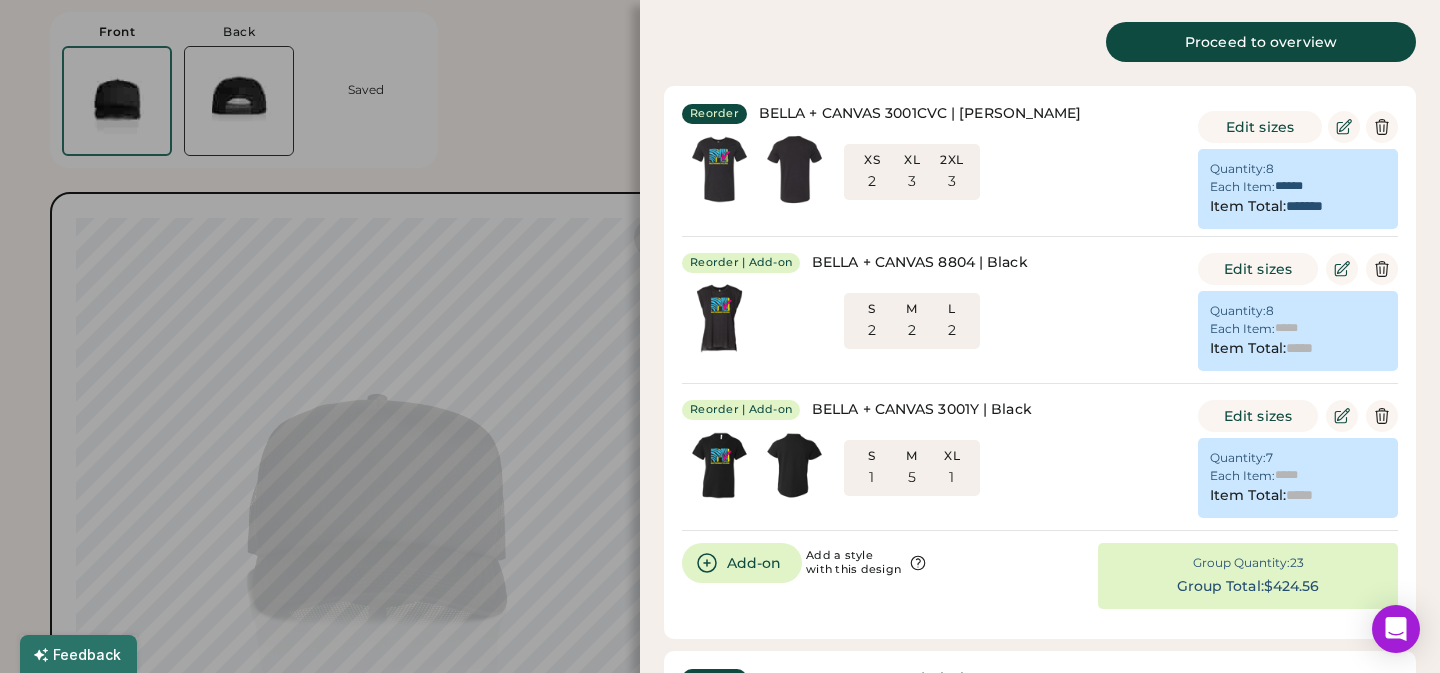 type on "******" 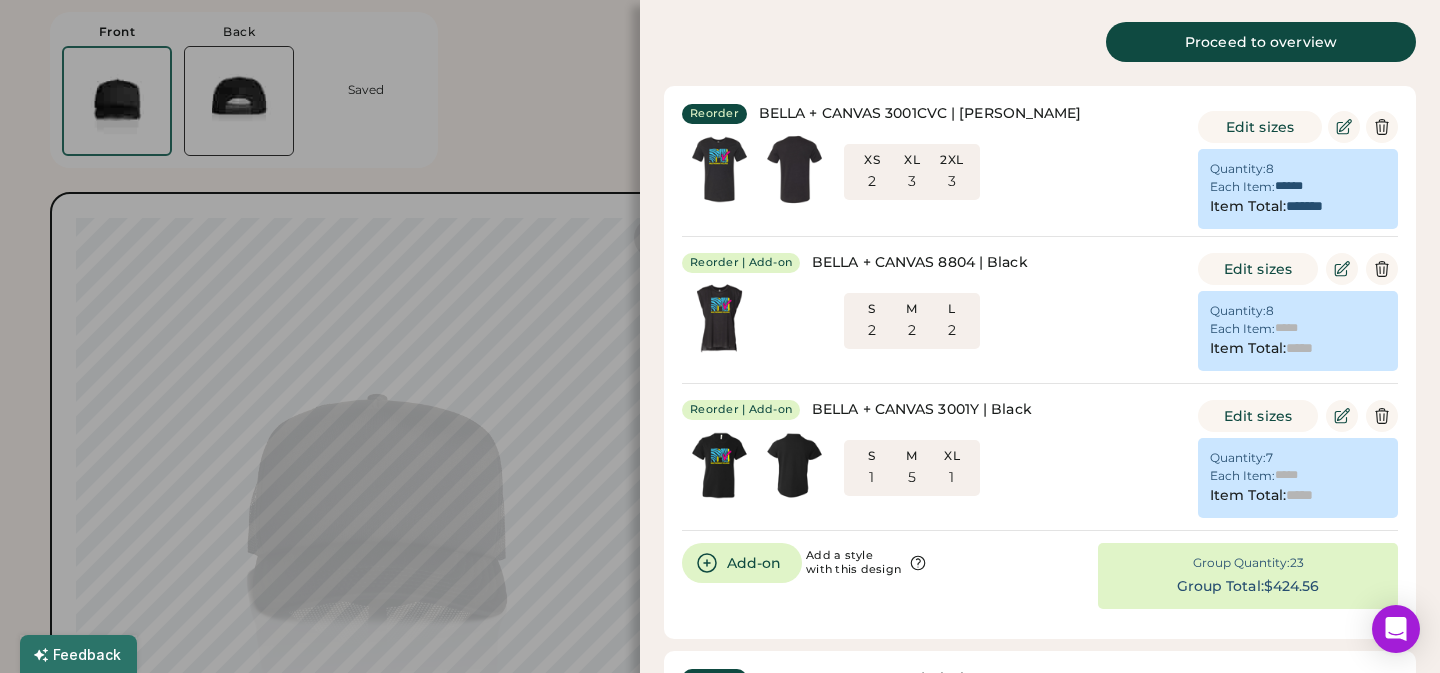 type on "*******" 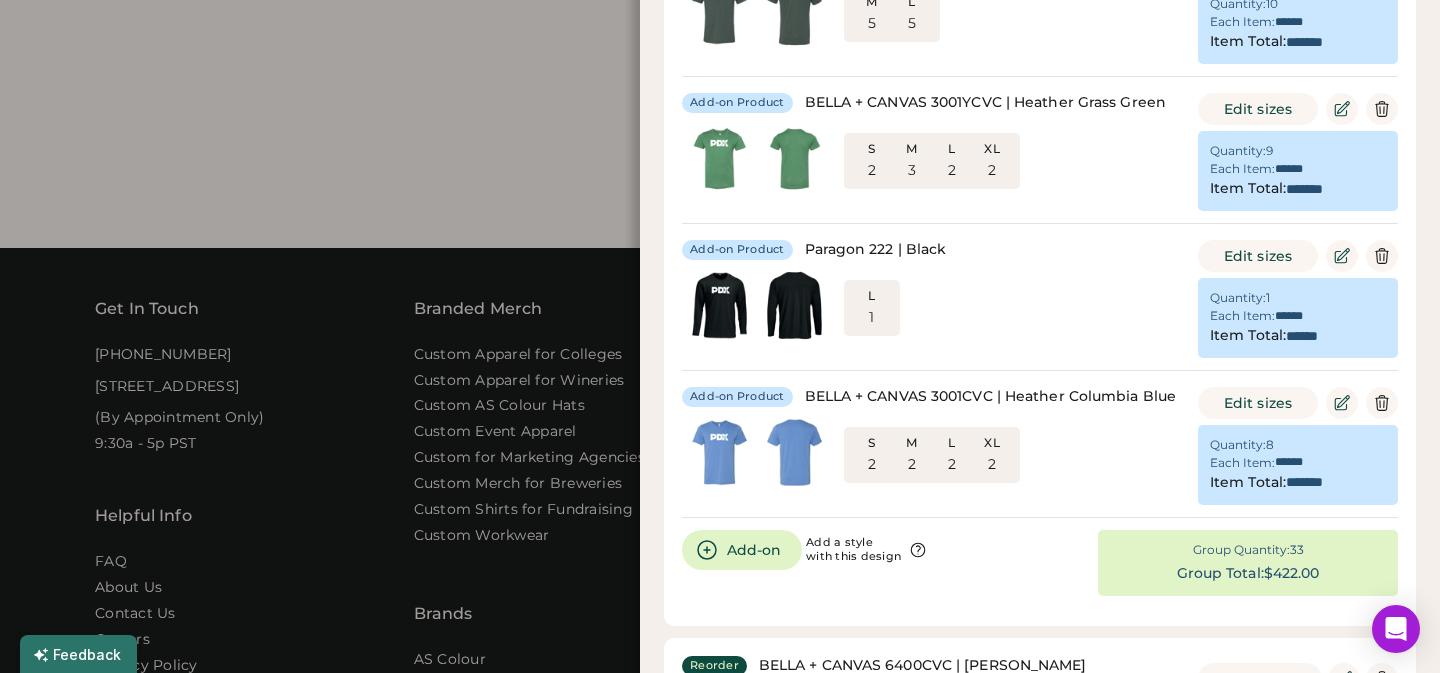 scroll, scrollTop: 1539, scrollLeft: 0, axis: vertical 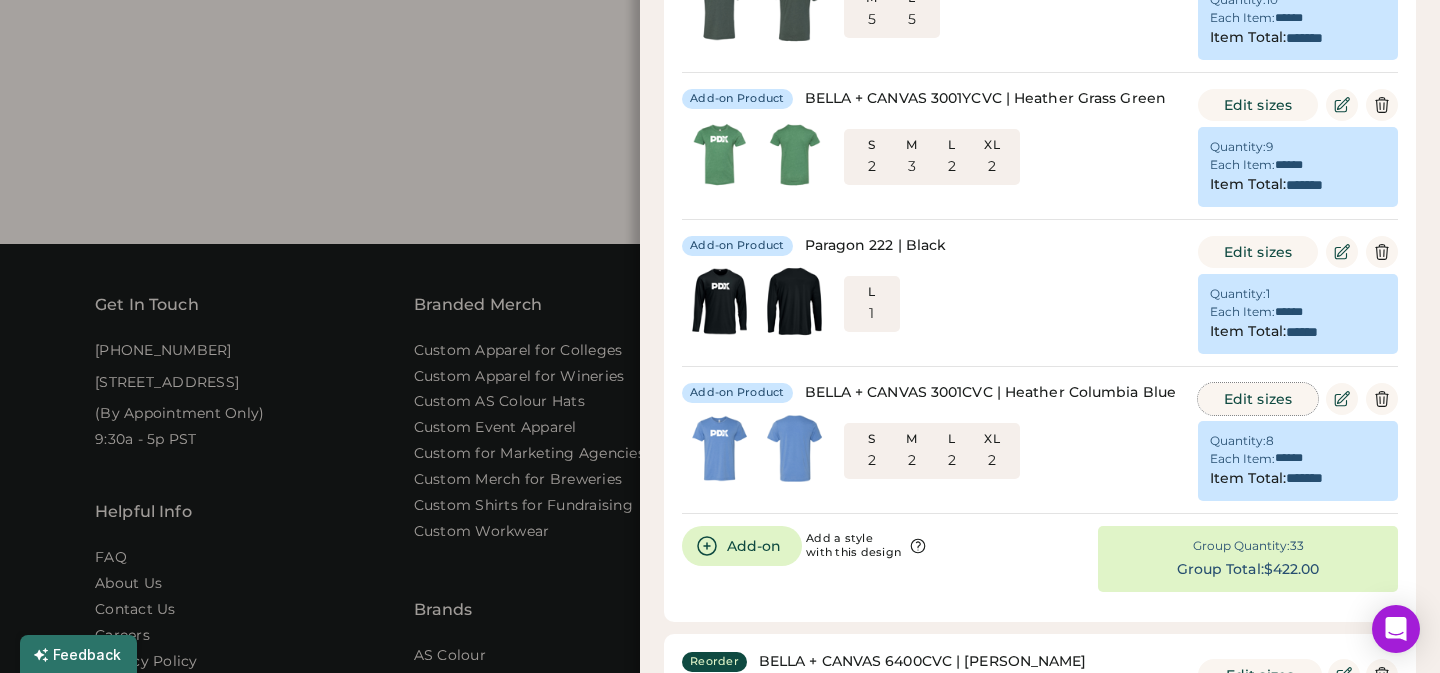 click on "Edit sizes" at bounding box center (1258, 399) 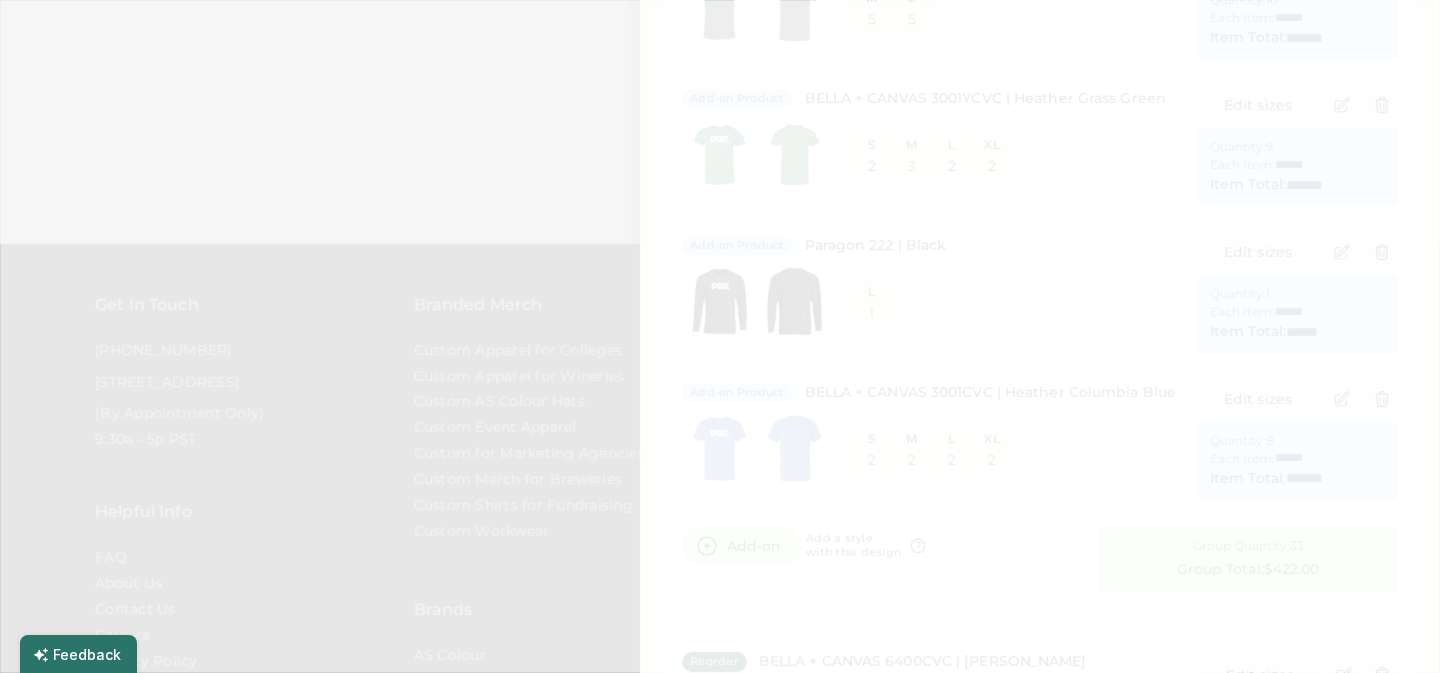 type on "*" 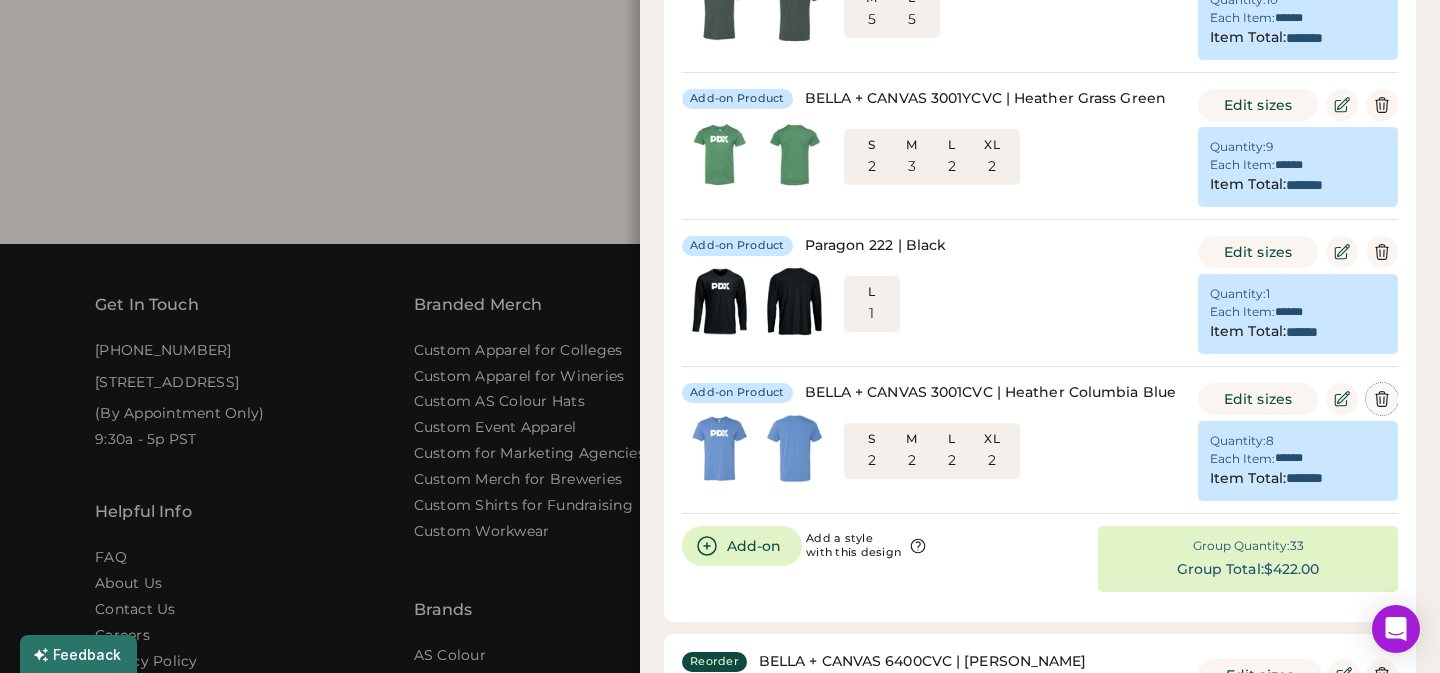 click 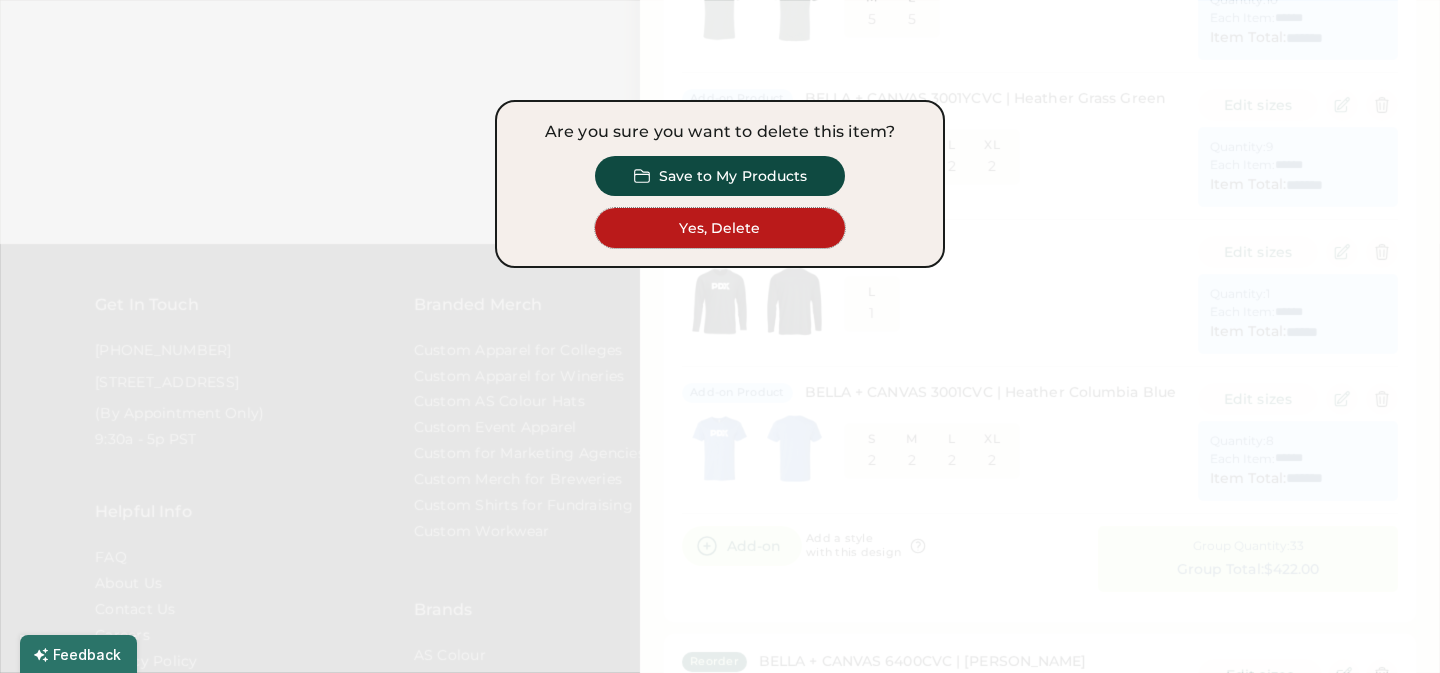 click on "Yes, Delete" at bounding box center [720, 228] 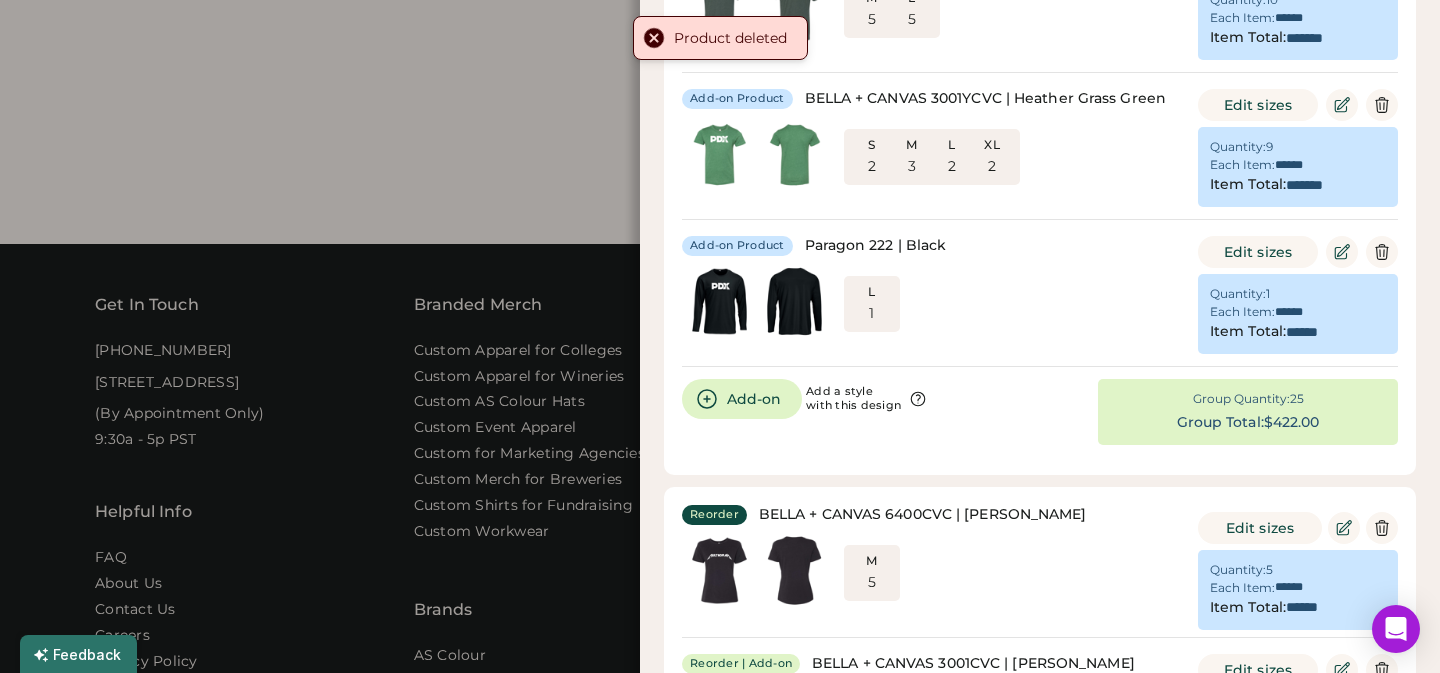 type on "******" 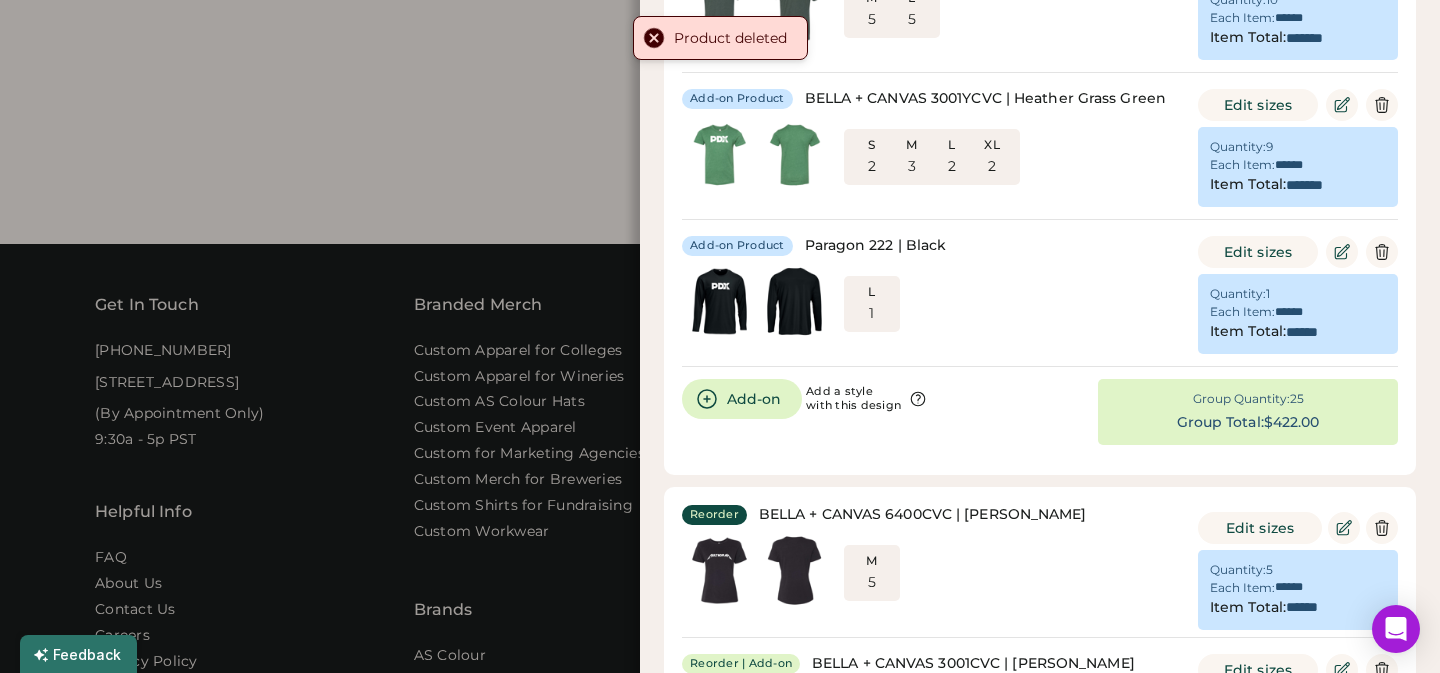 type on "******" 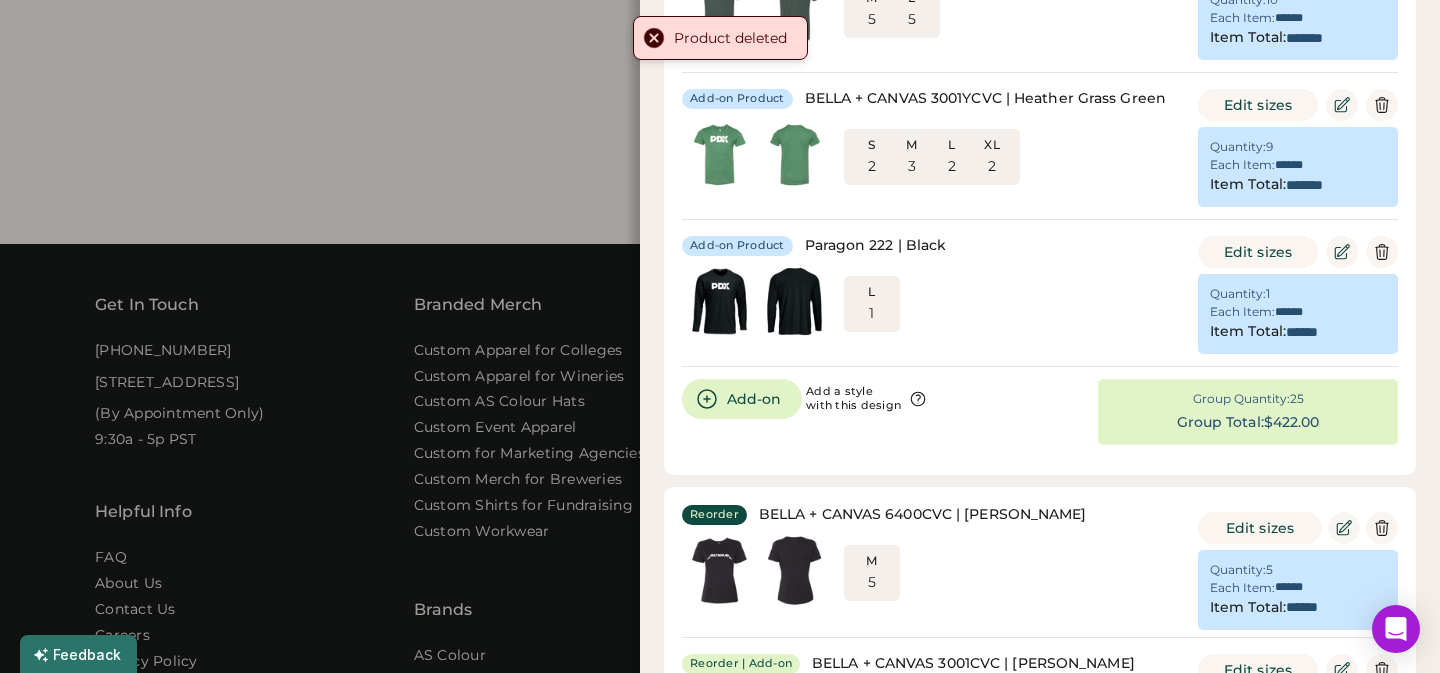type on "******" 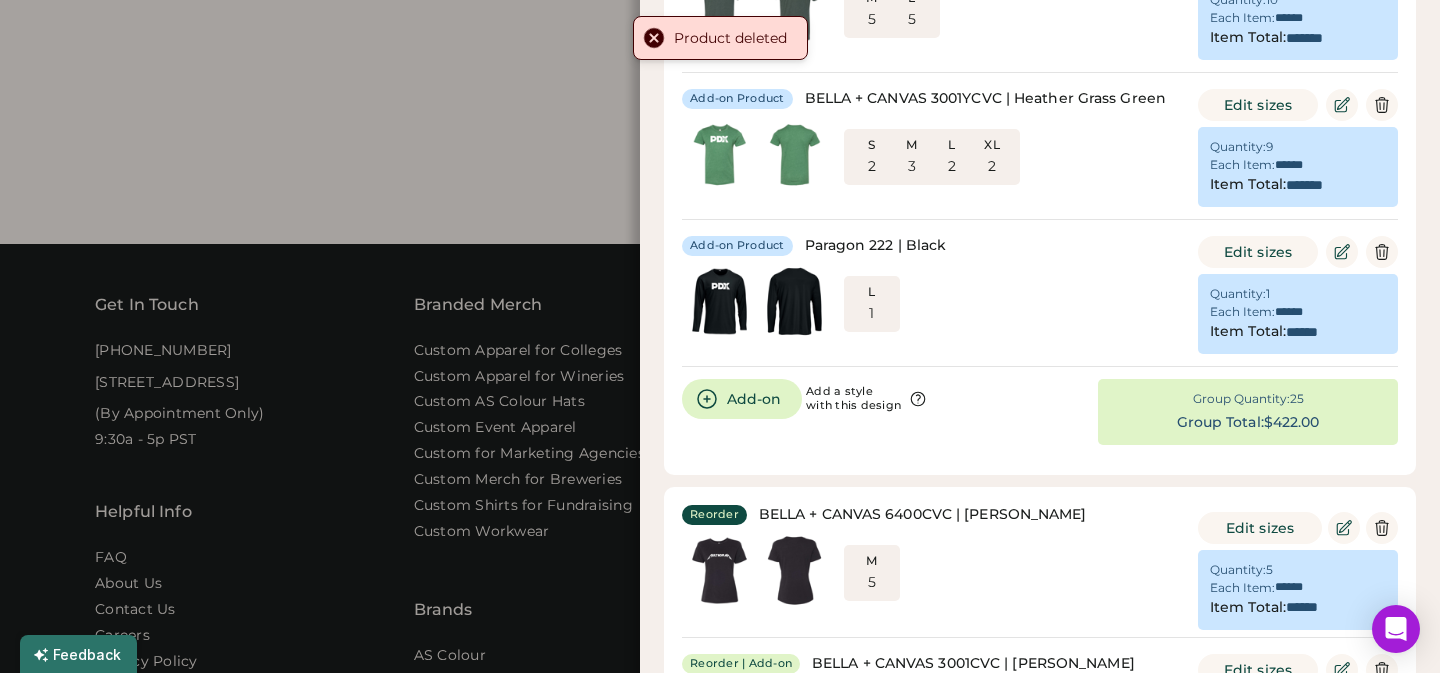 type on "*******" 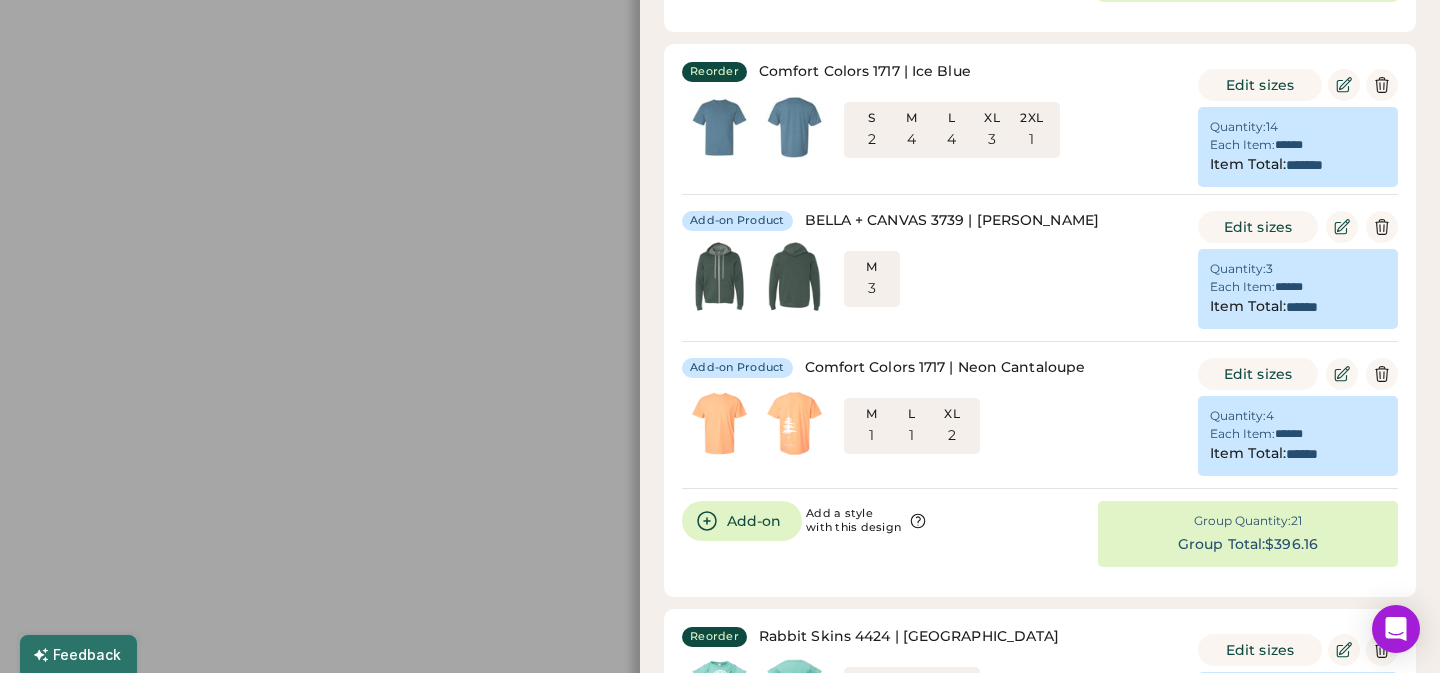 scroll, scrollTop: 3100, scrollLeft: 0, axis: vertical 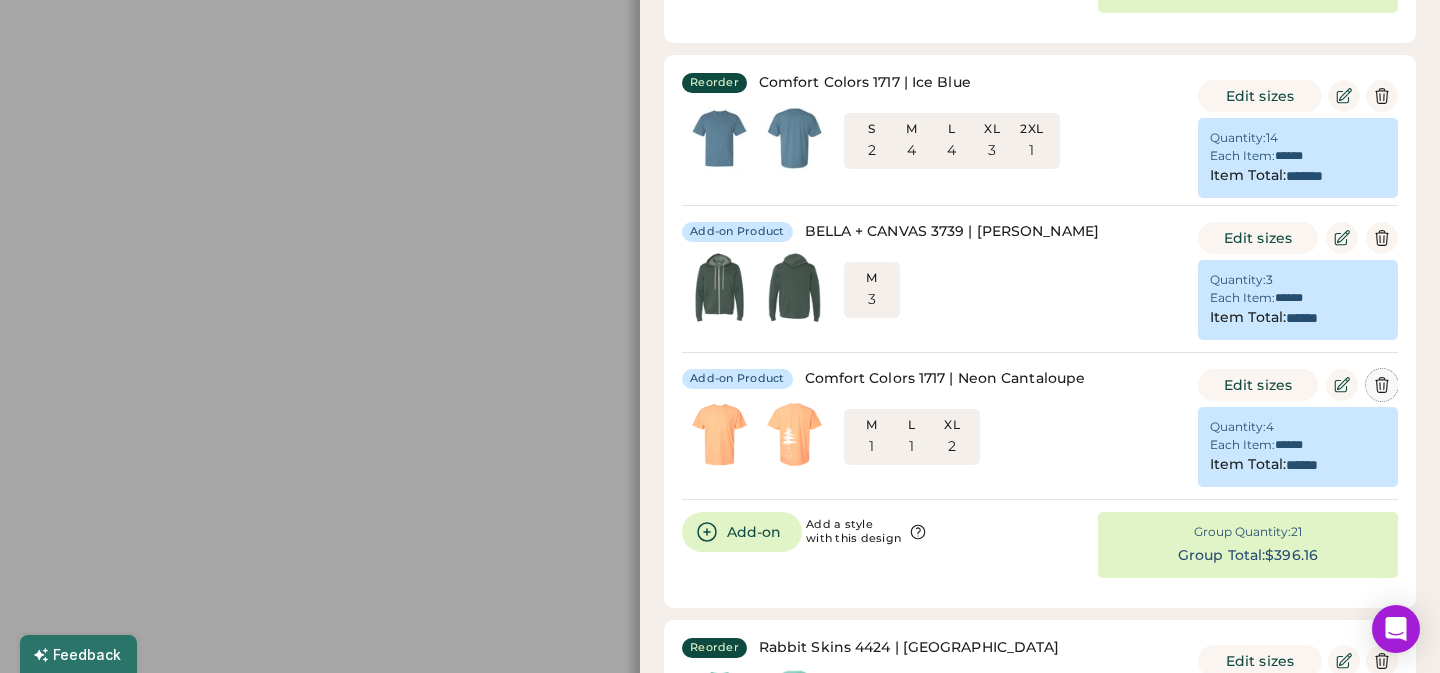 click 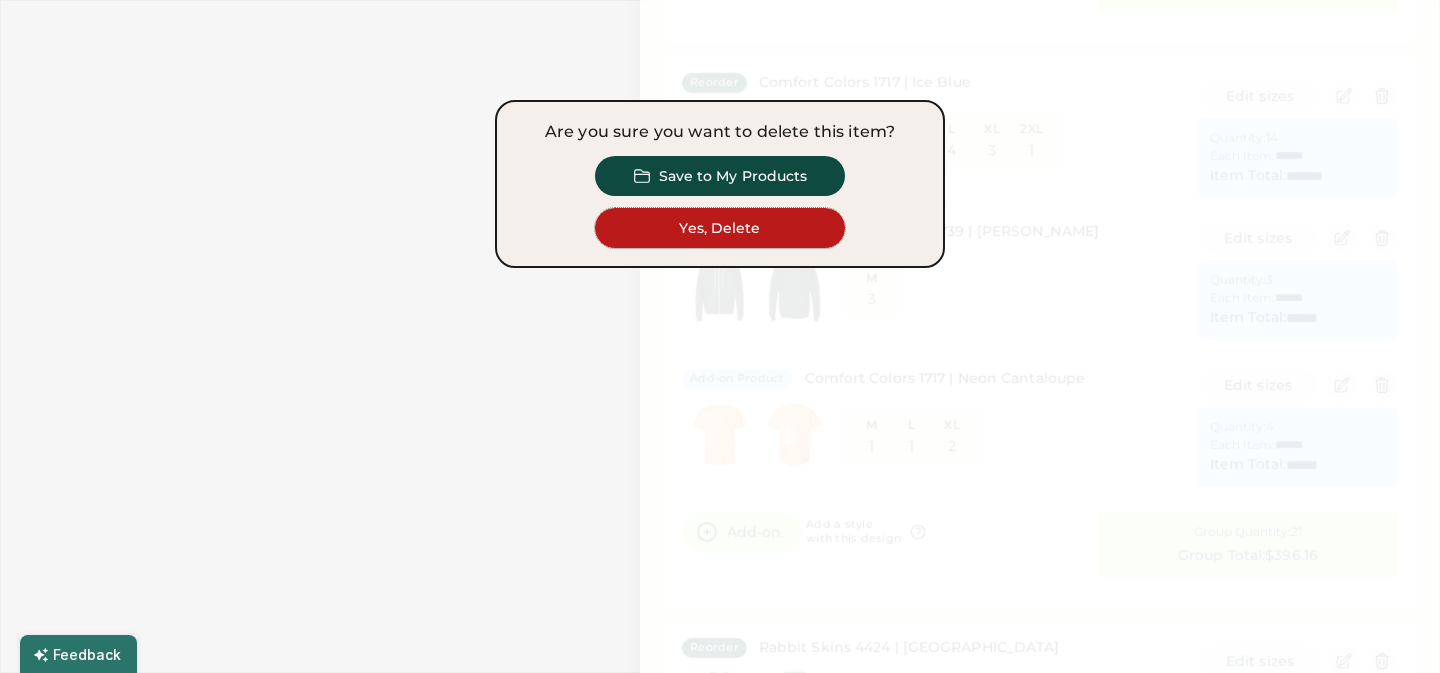 click on "Yes, Delete" at bounding box center (720, 228) 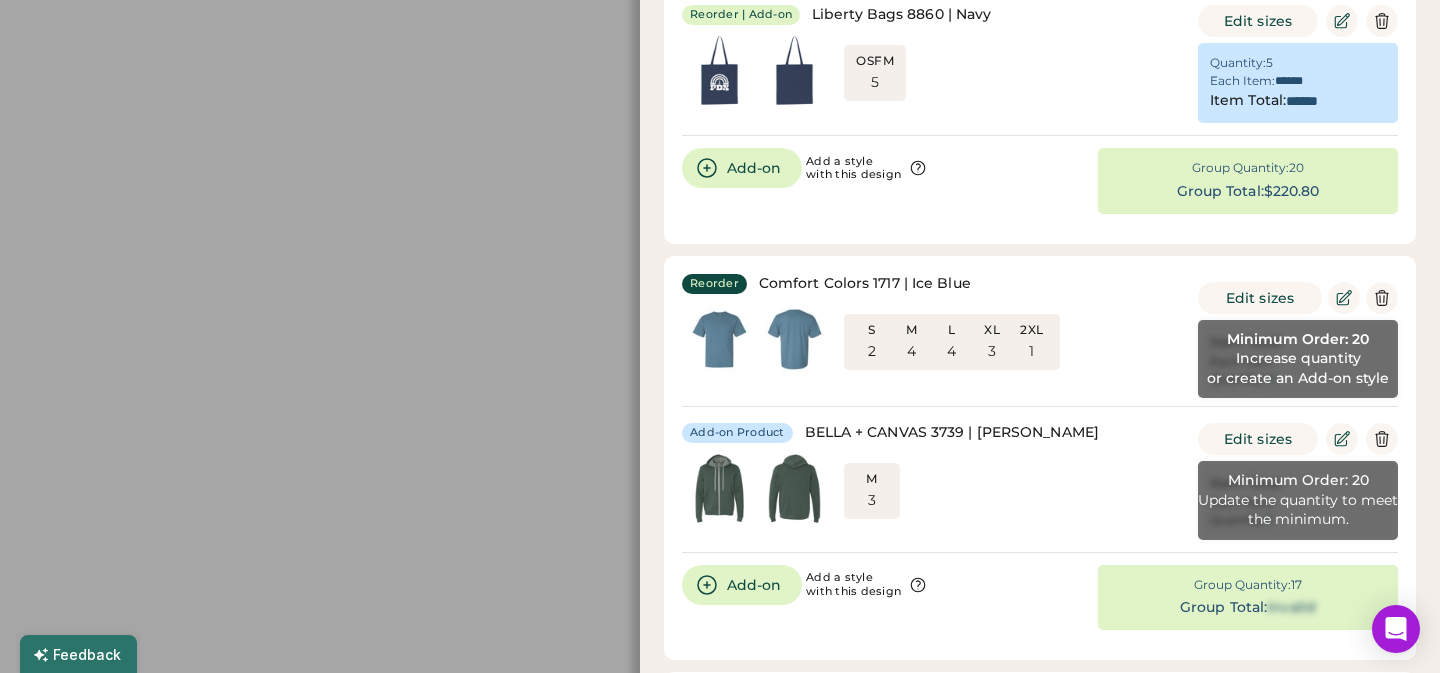 scroll, scrollTop: 2933, scrollLeft: 0, axis: vertical 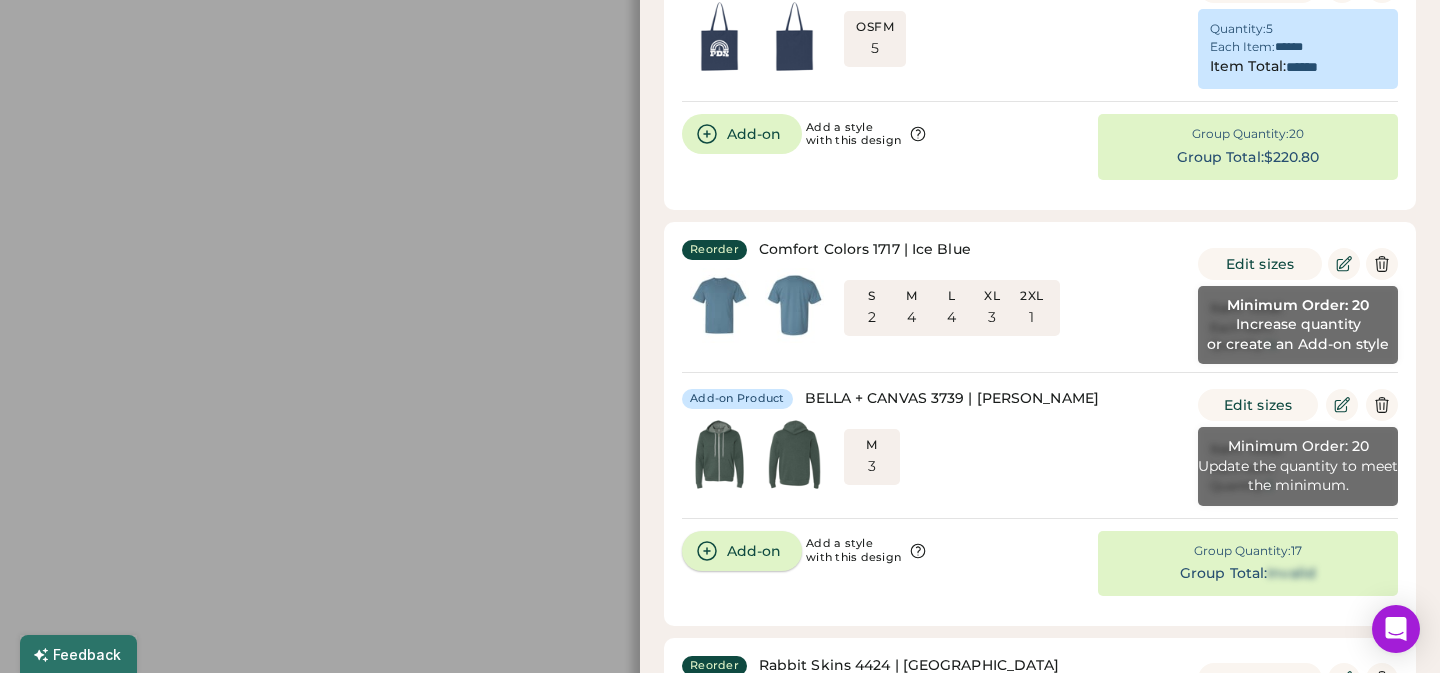 click on "Add-on" at bounding box center [742, 551] 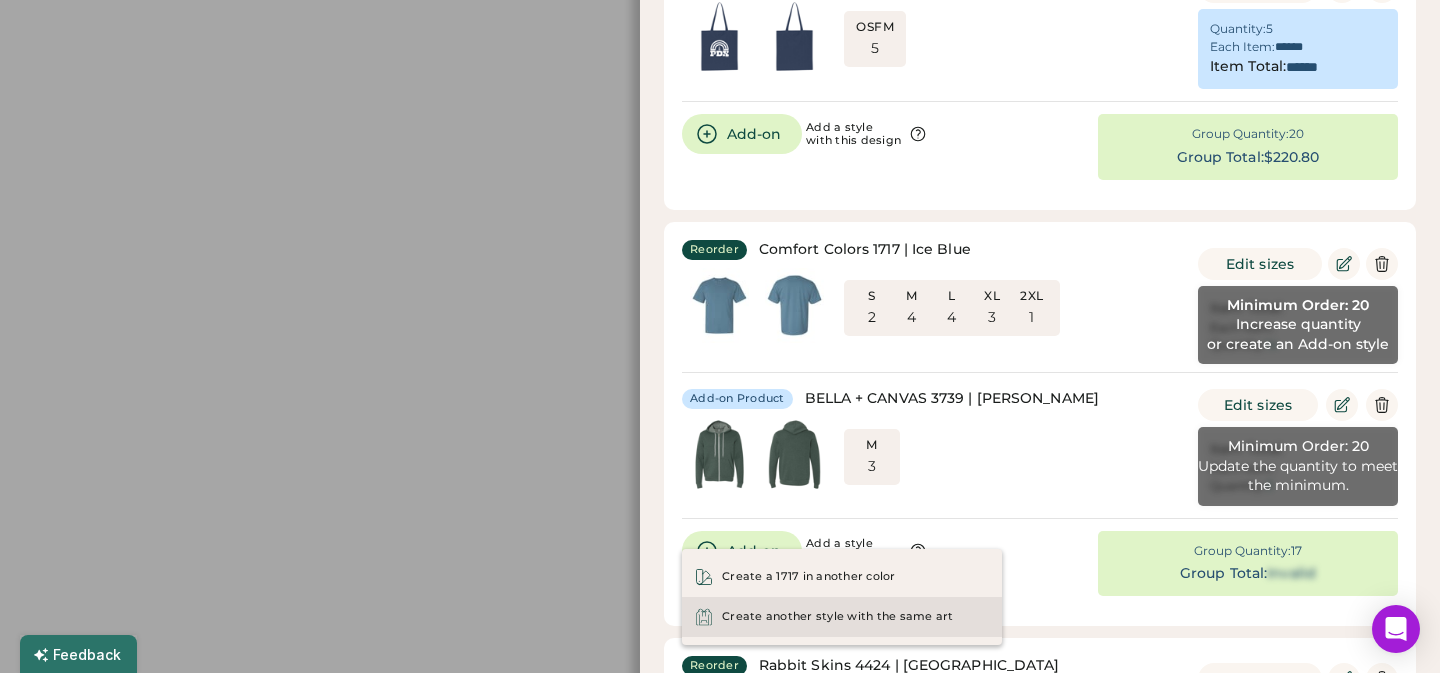 click on "Create another style with the same art" at bounding box center [842, 617] 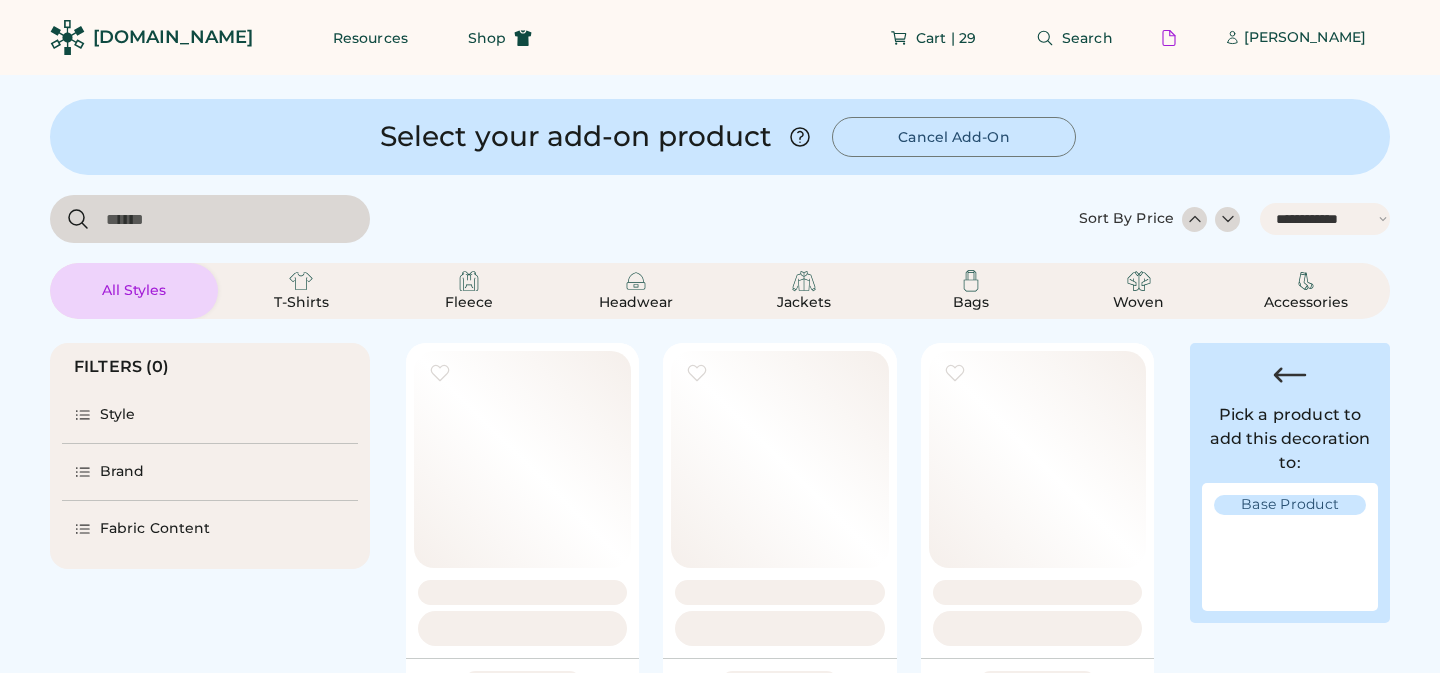 select on "*****" 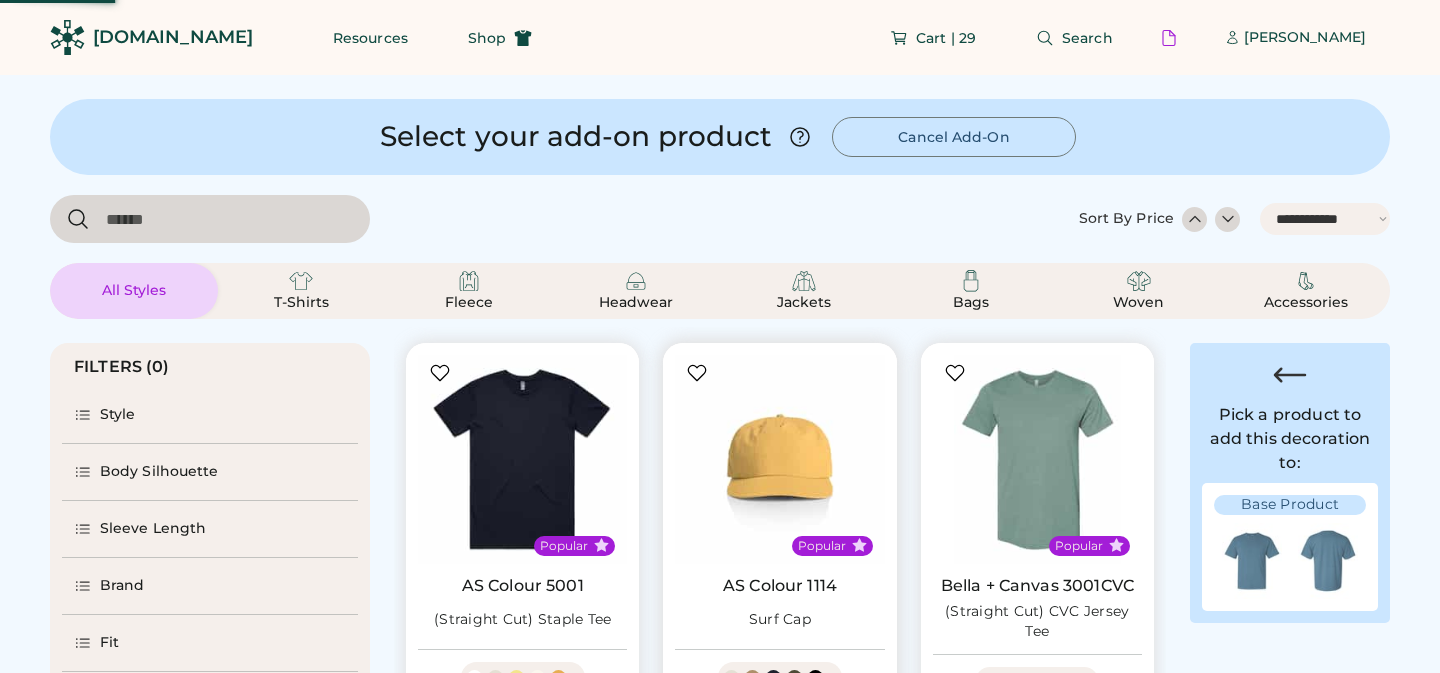 scroll, scrollTop: 0, scrollLeft: 0, axis: both 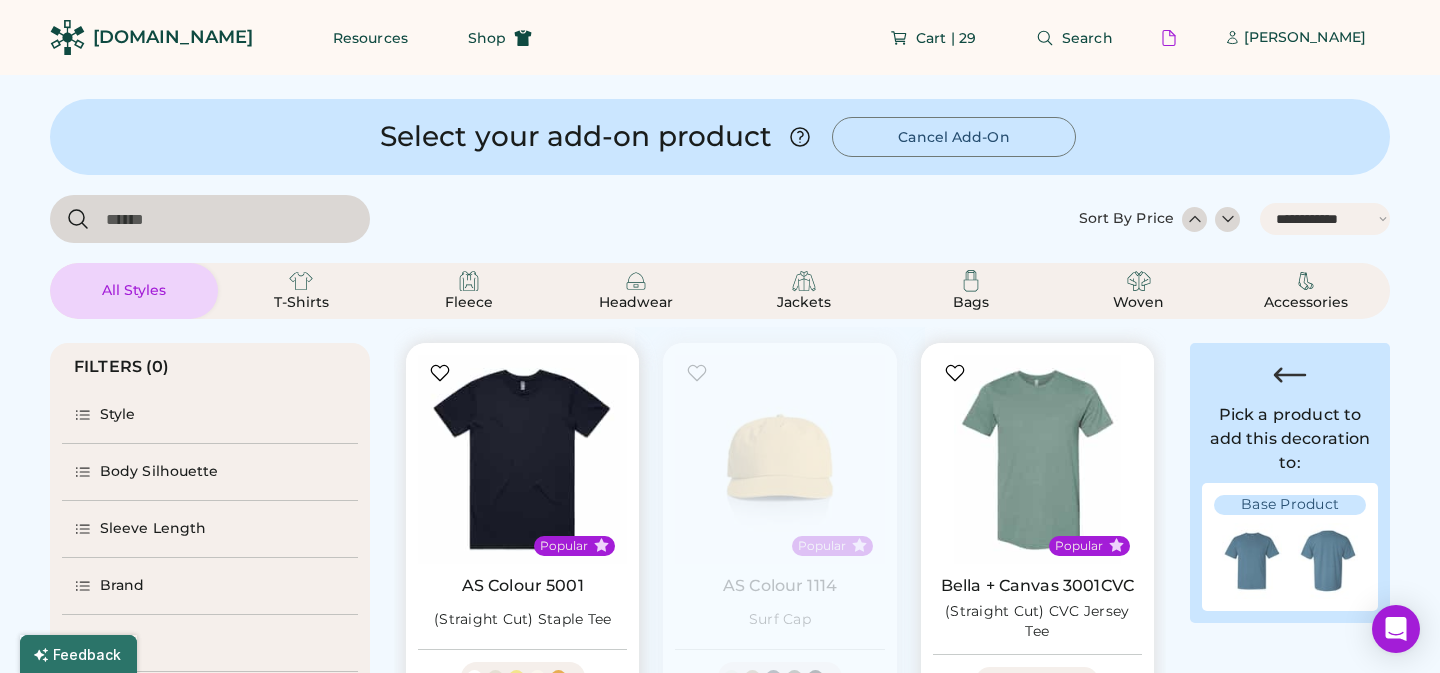 select on "*" 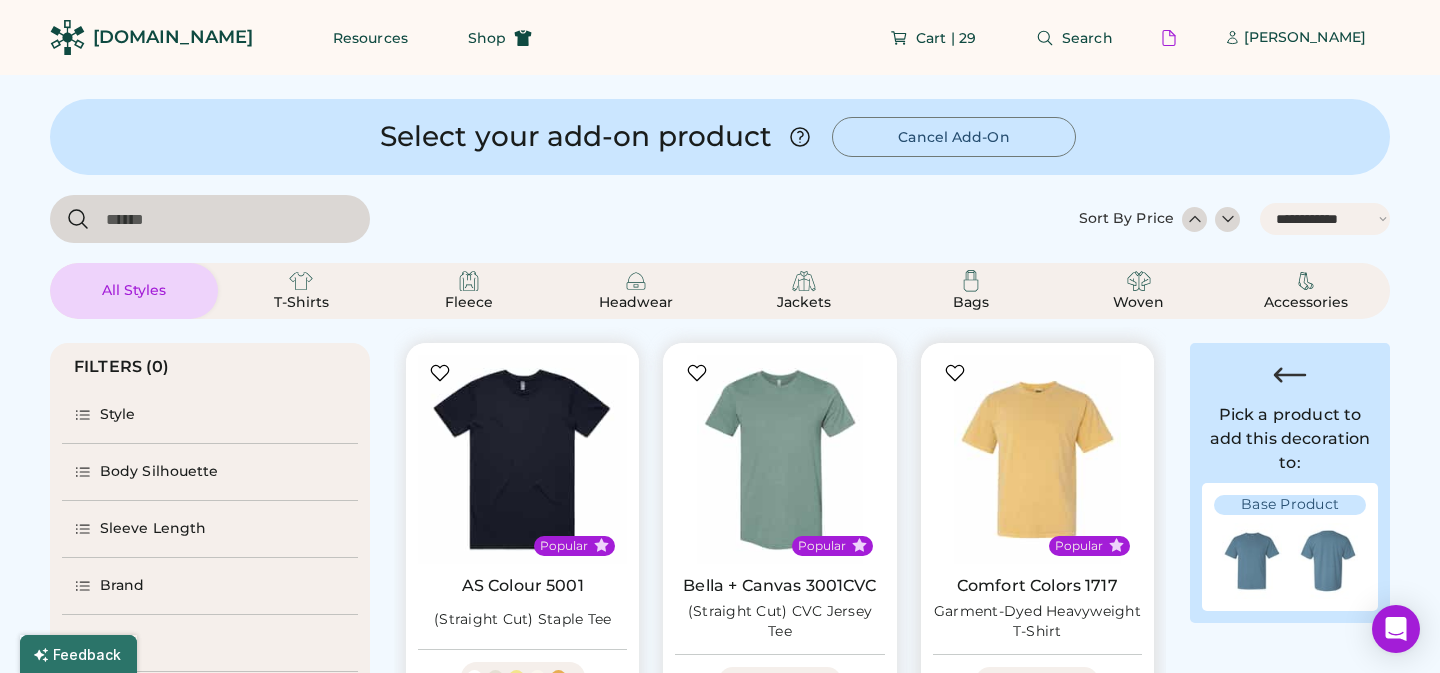 click at bounding box center (1037, 459) 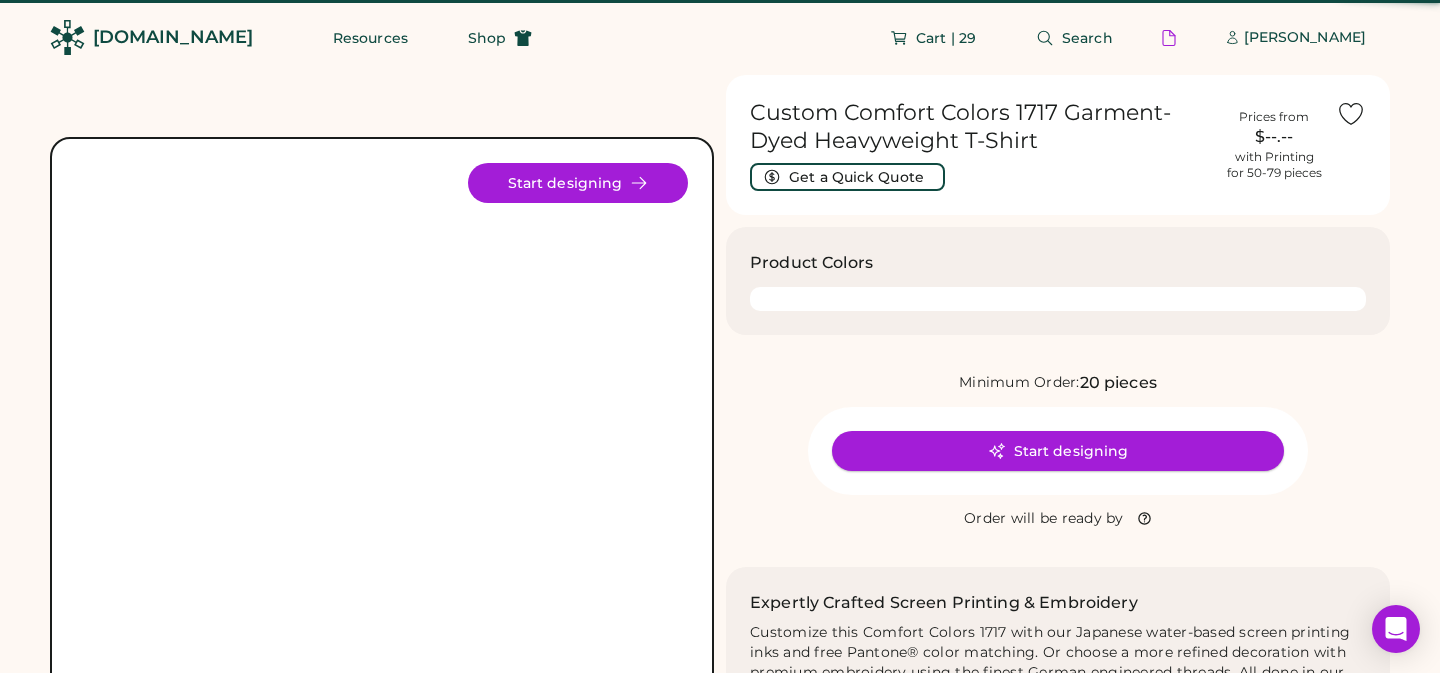 scroll, scrollTop: 0, scrollLeft: 0, axis: both 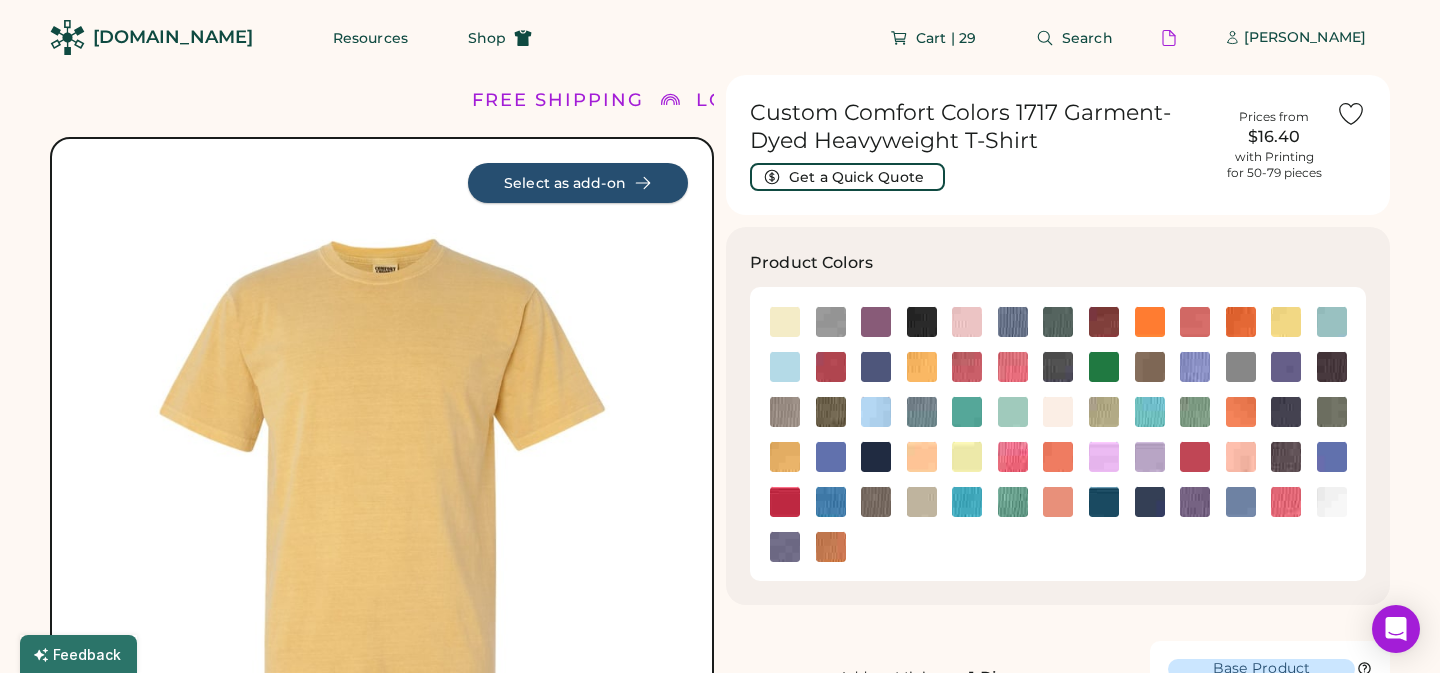 click on "Select as add-on" at bounding box center [578, 183] 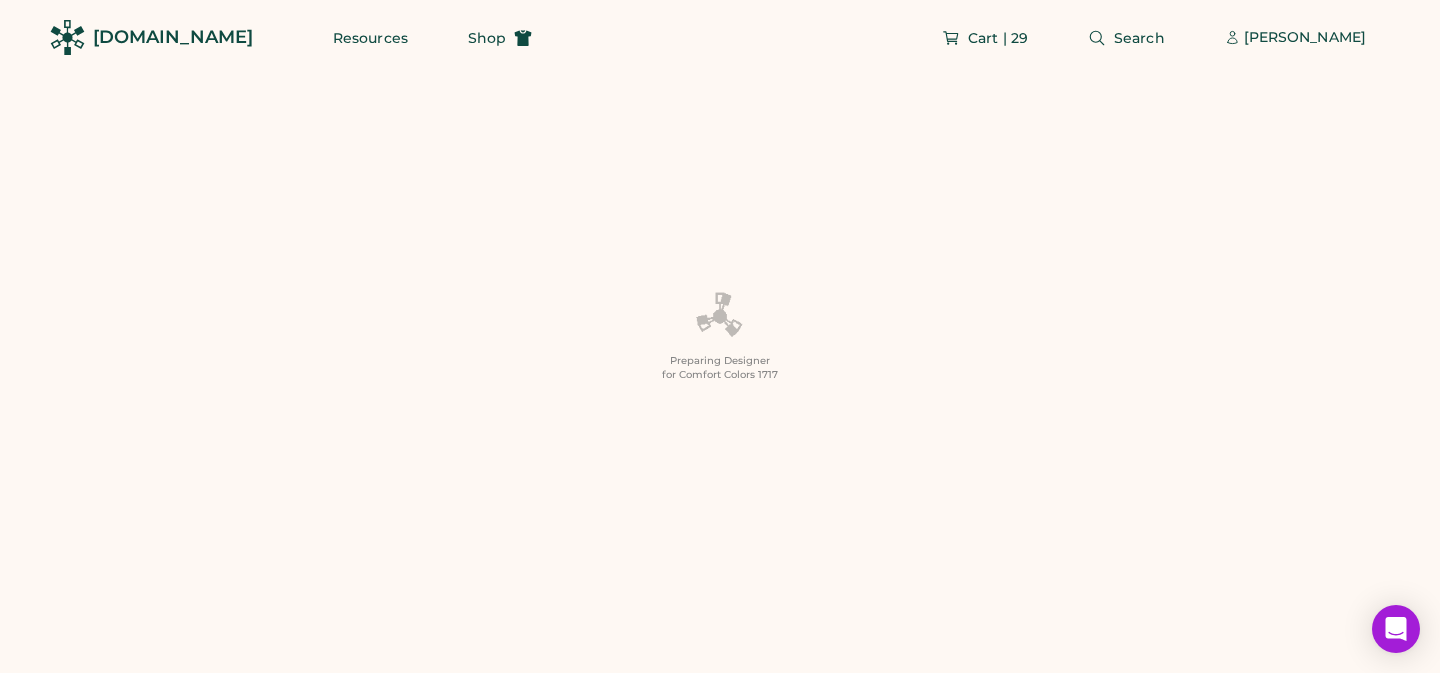 scroll, scrollTop: 0, scrollLeft: 0, axis: both 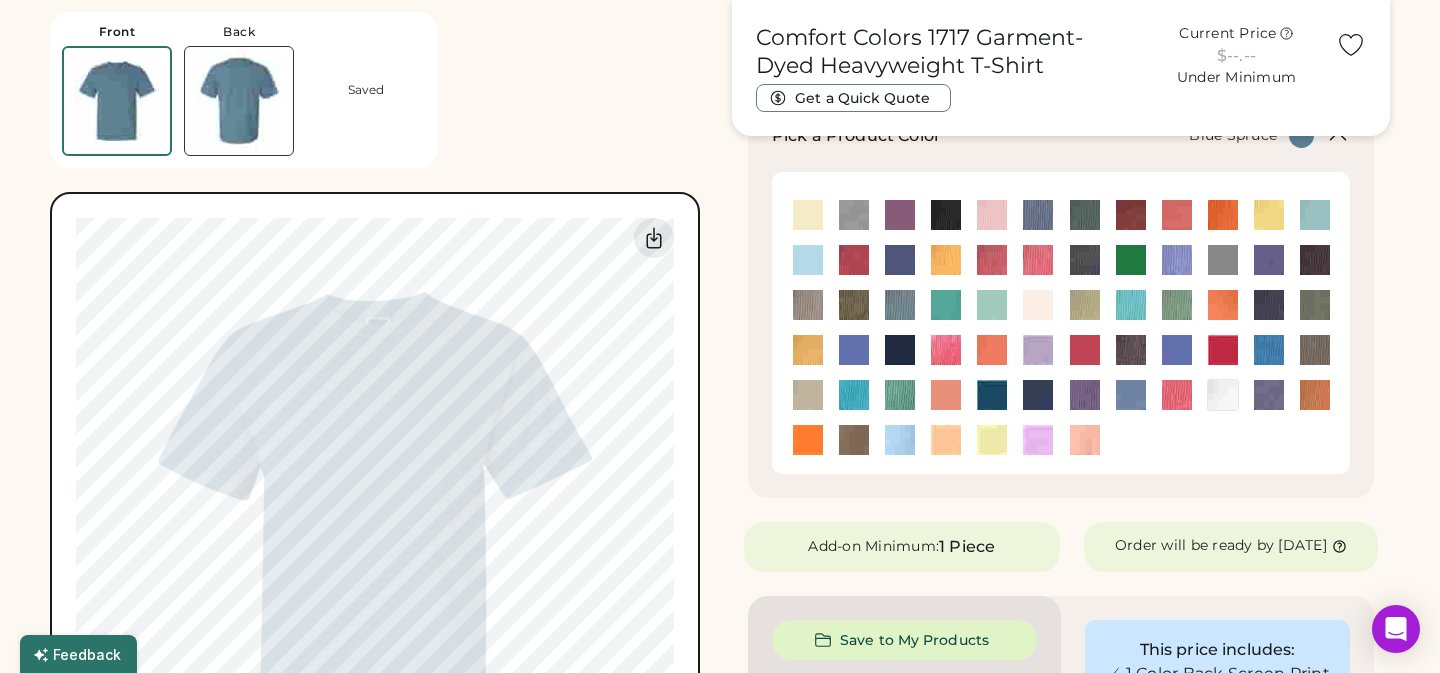 click at bounding box center (1085, 215) 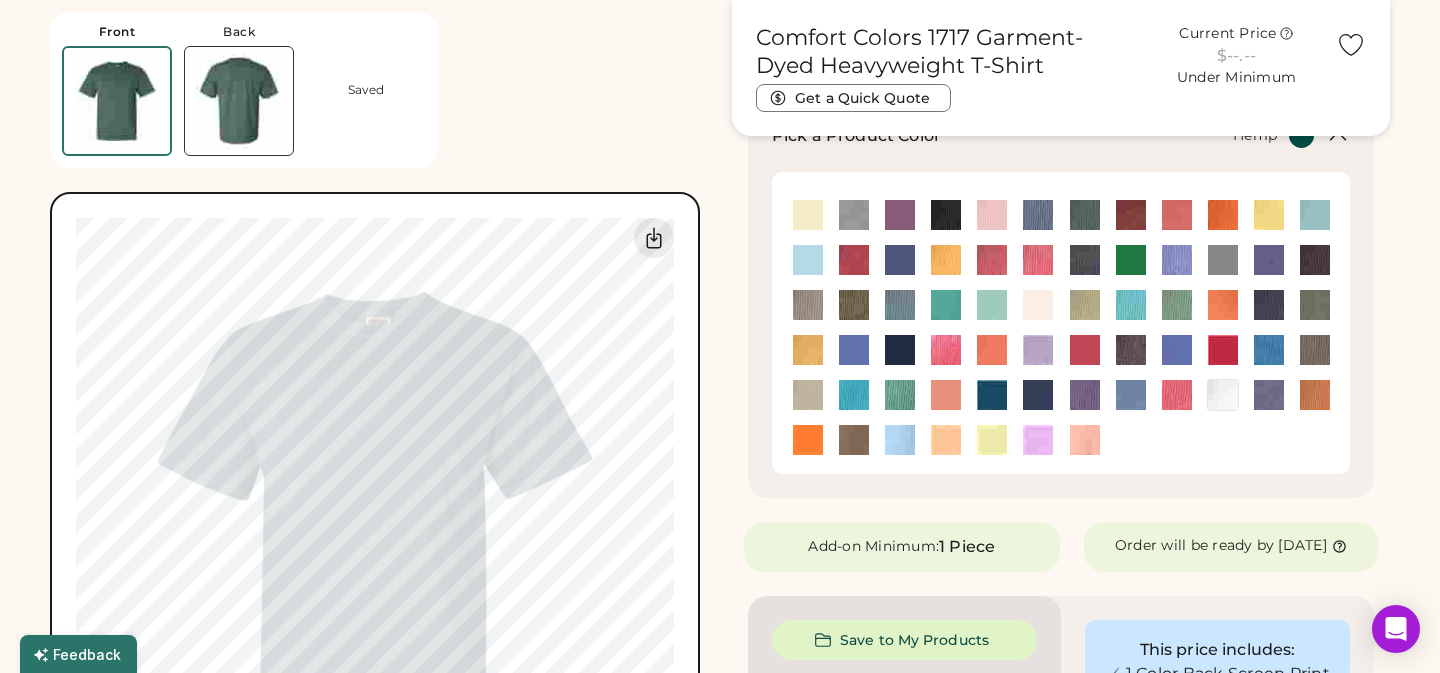 click at bounding box center [854, 305] 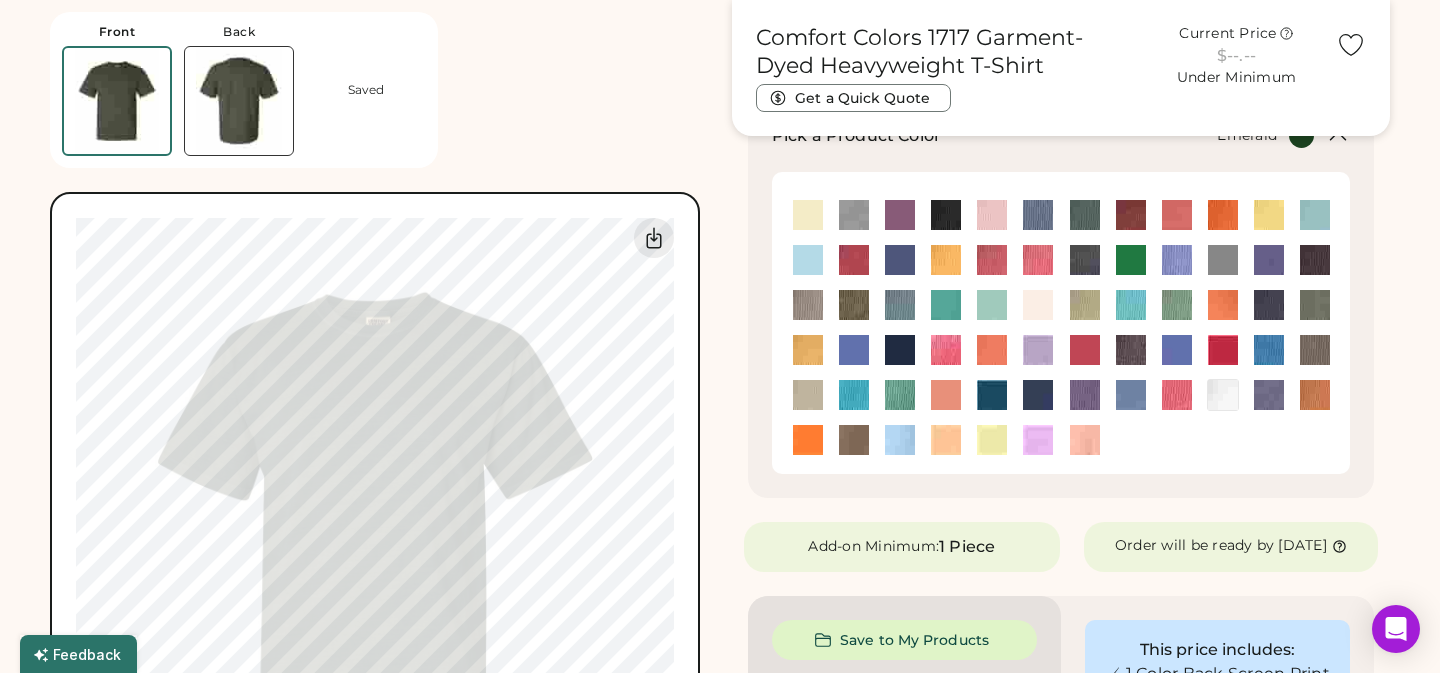 click at bounding box center (1131, 260) 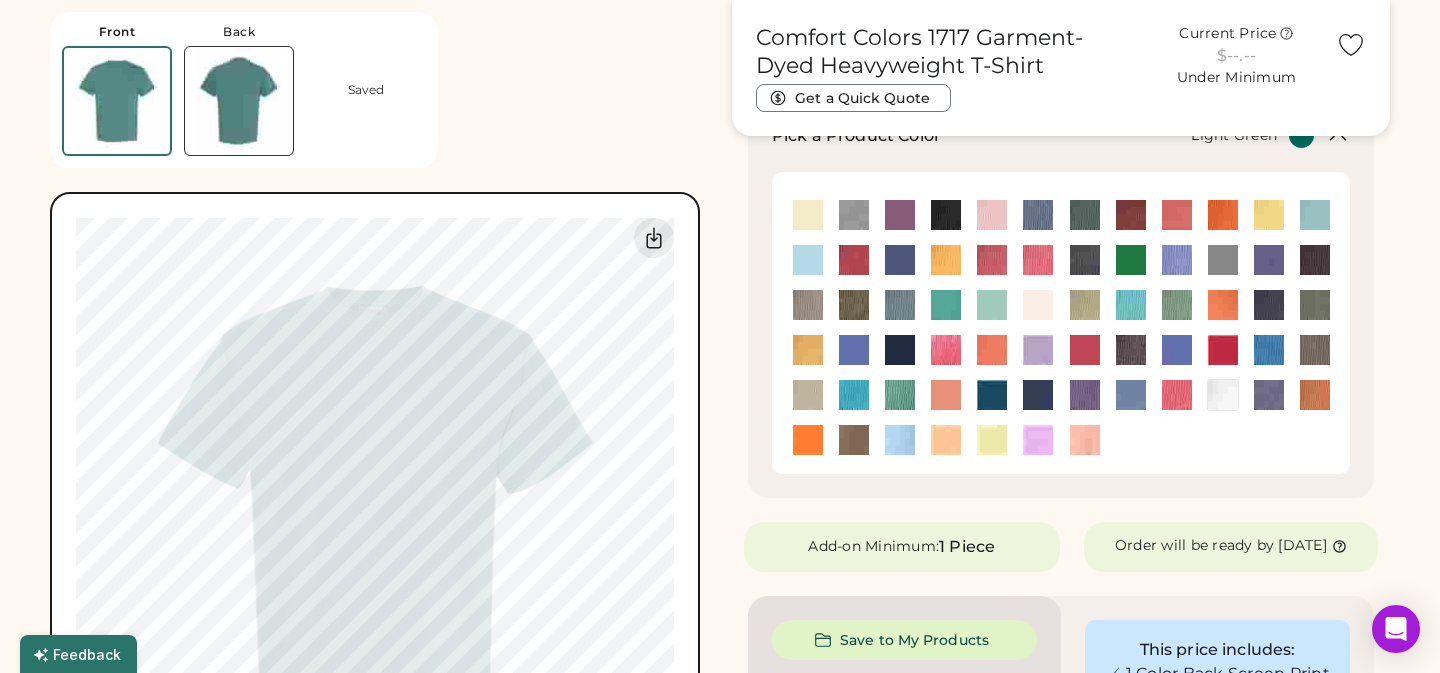 click at bounding box center (1176, 305) 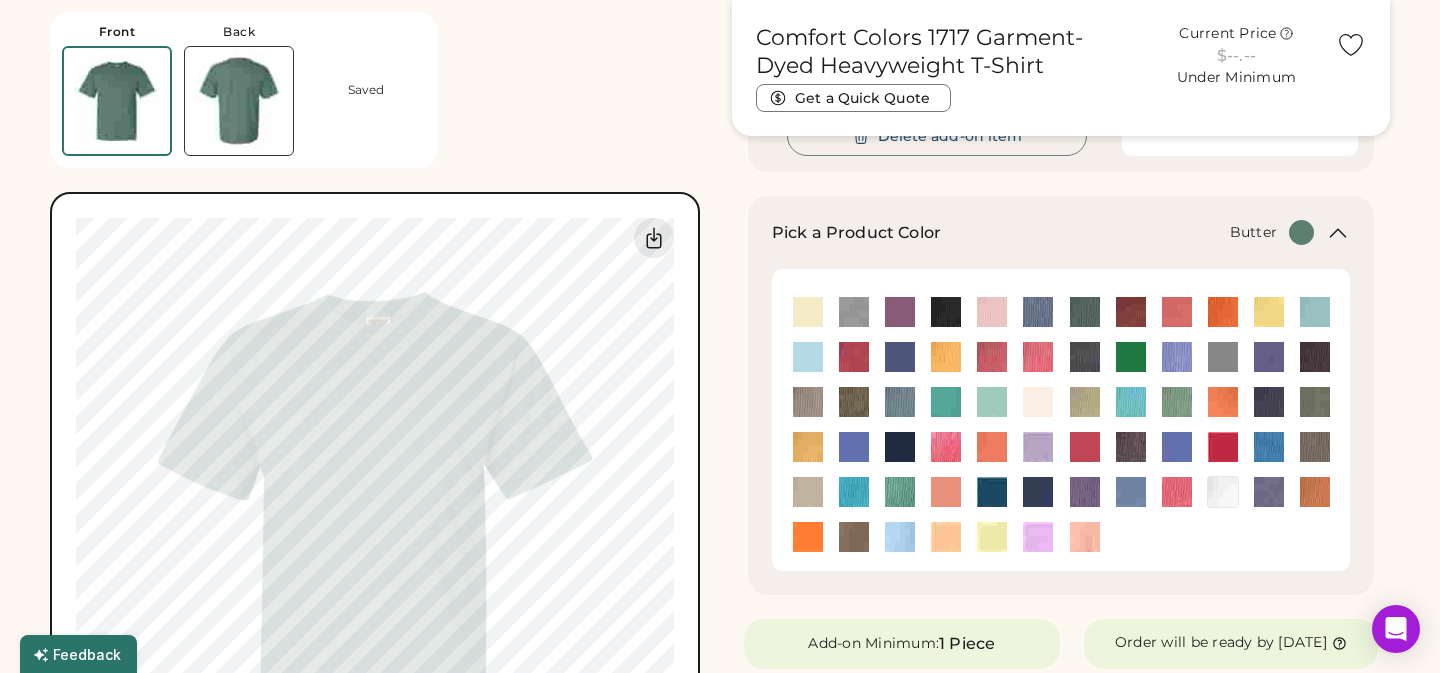 scroll, scrollTop: 421, scrollLeft: 0, axis: vertical 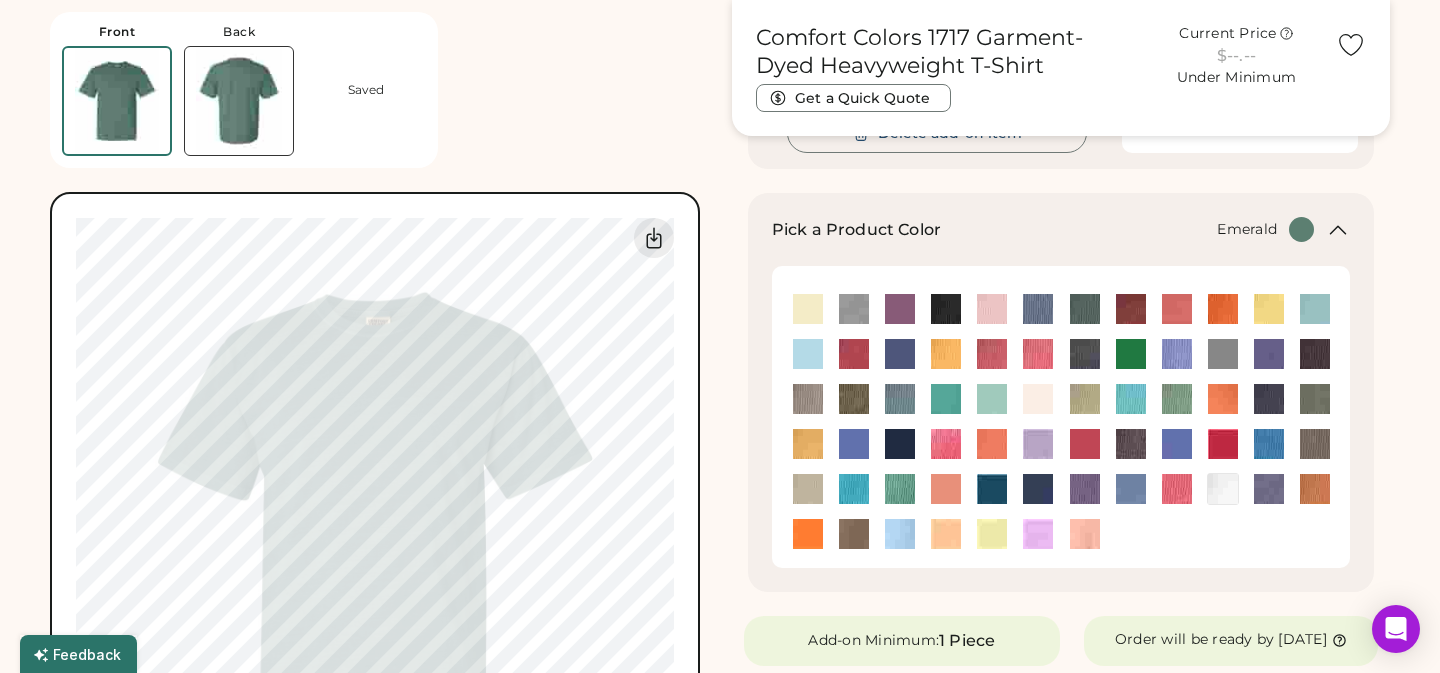 click at bounding box center [1131, 354] 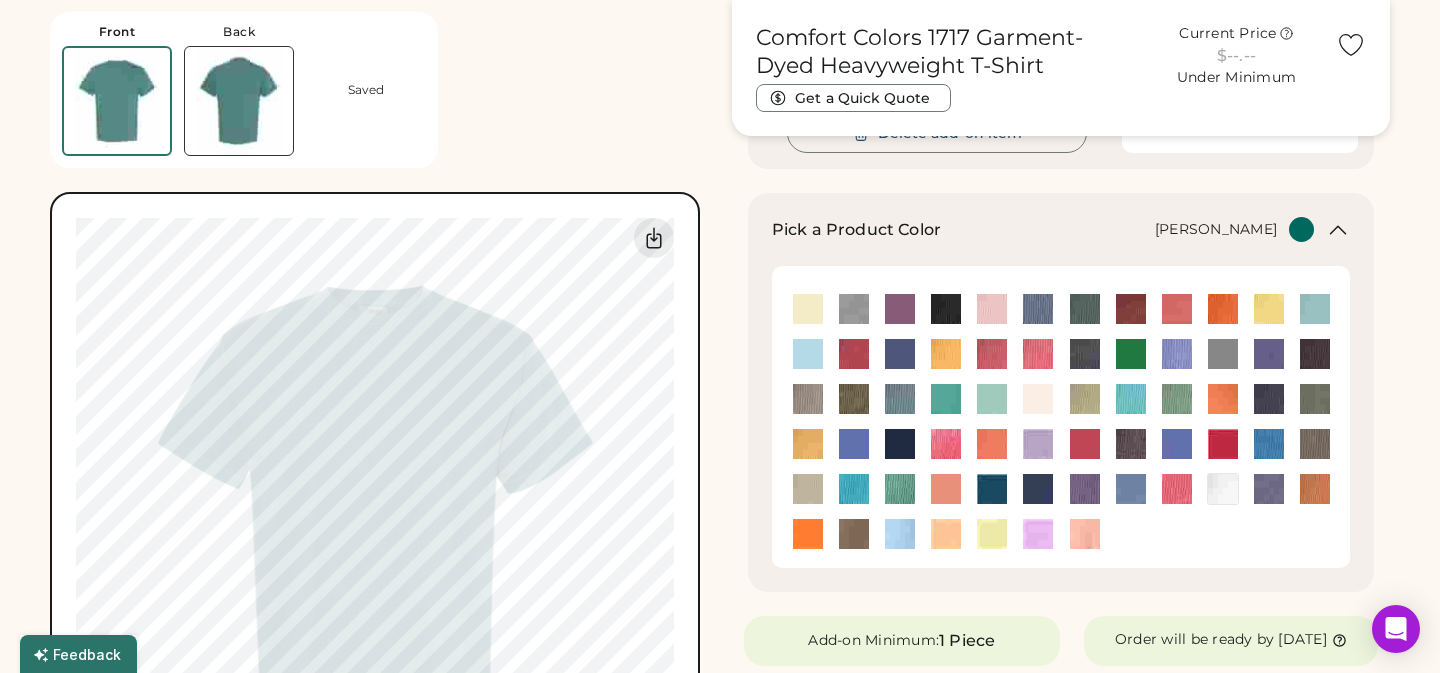 click at bounding box center (1315, 399) 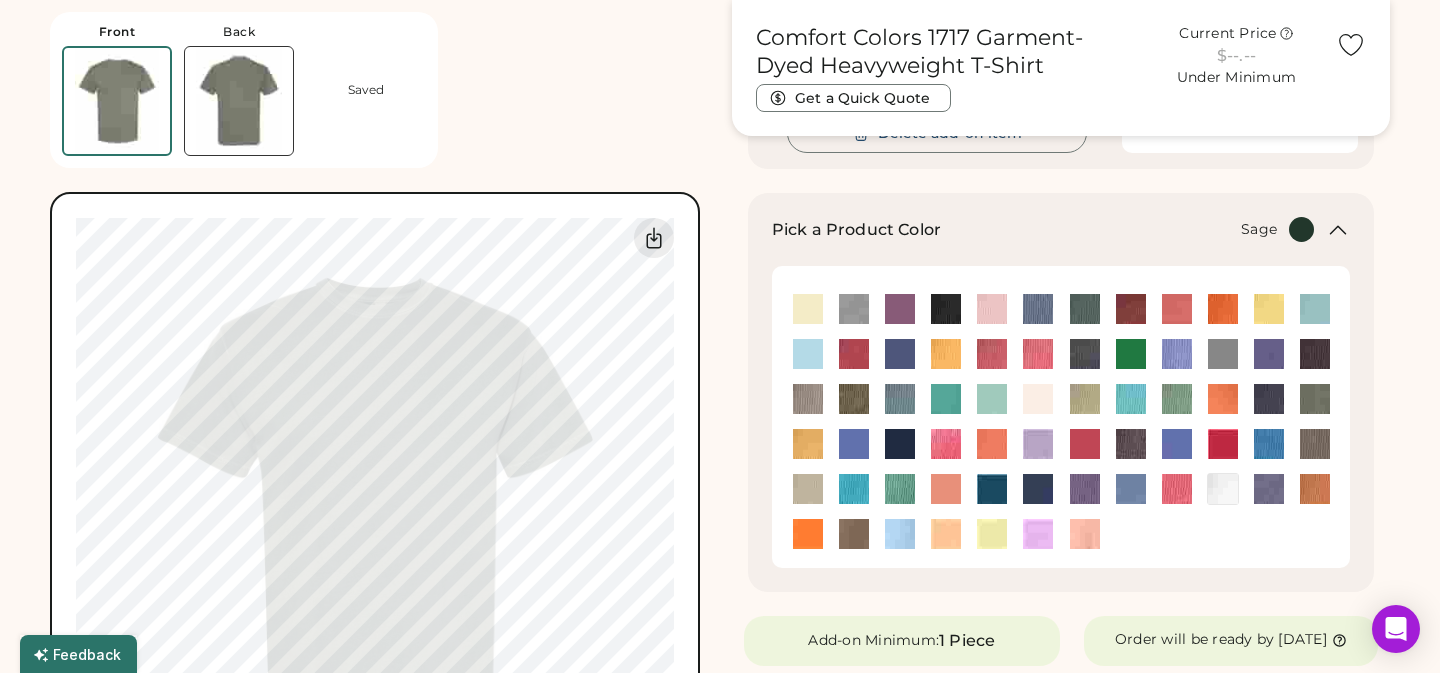 click at bounding box center [1315, 444] 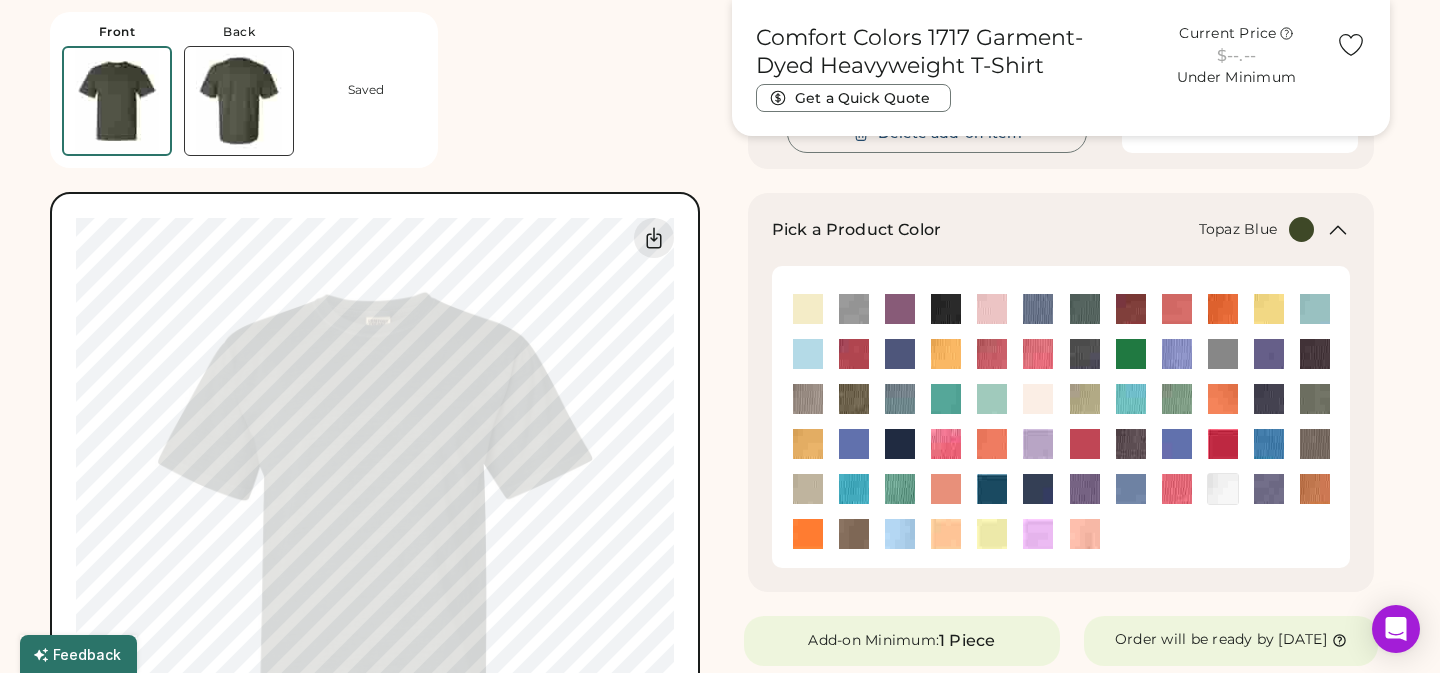 click at bounding box center [992, 489] 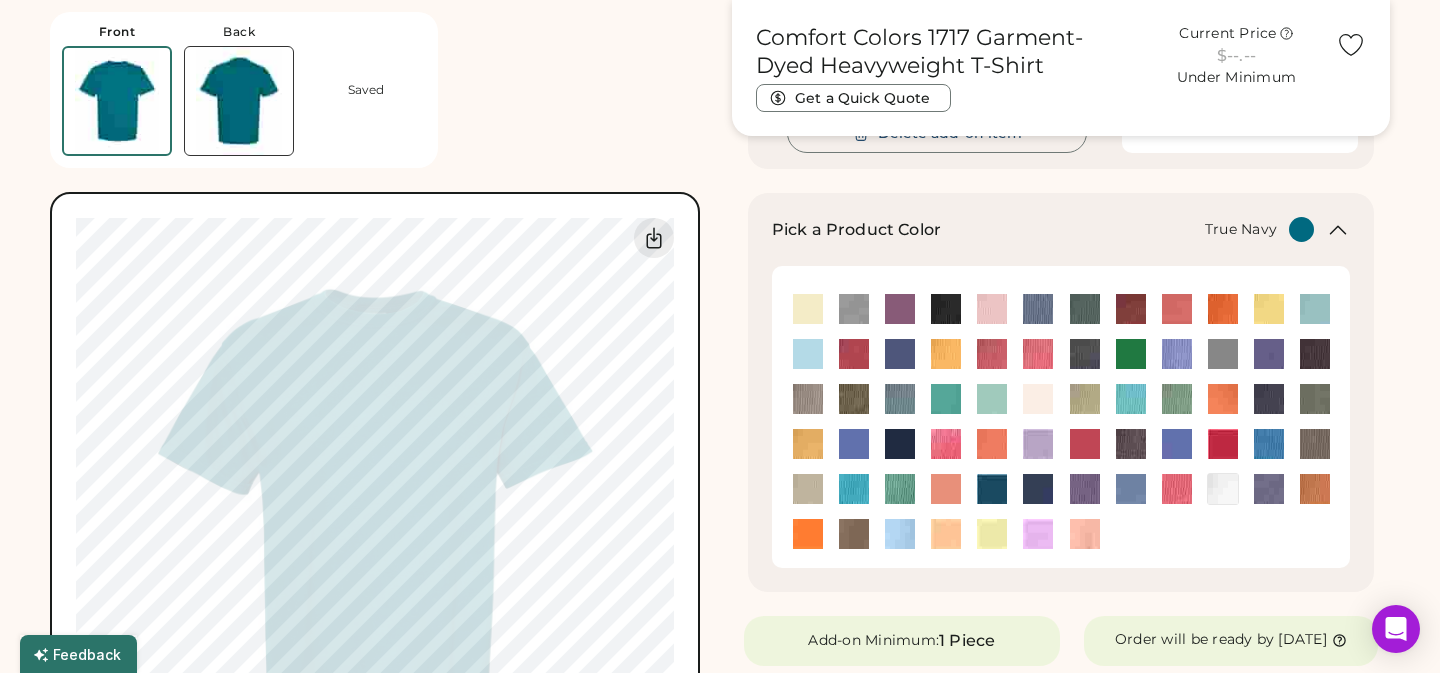 click at bounding box center [1038, 489] 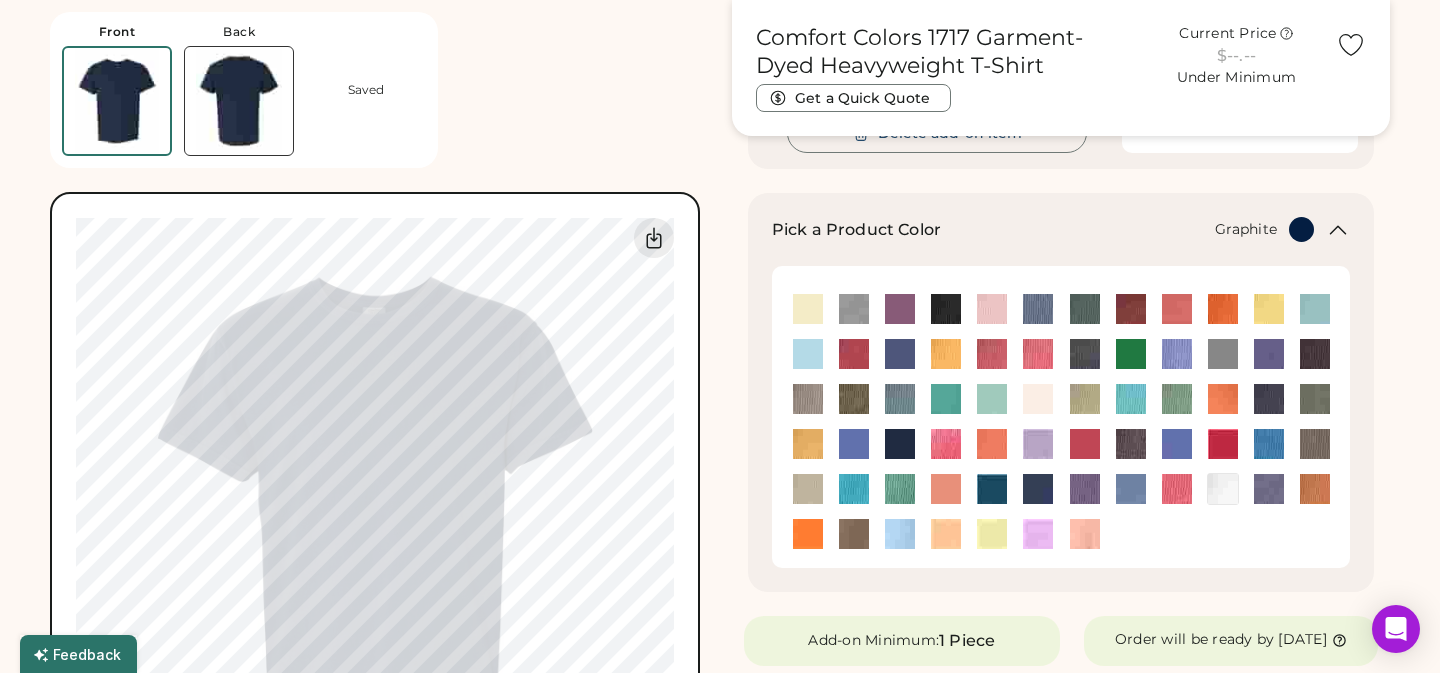 click at bounding box center [1315, 354] 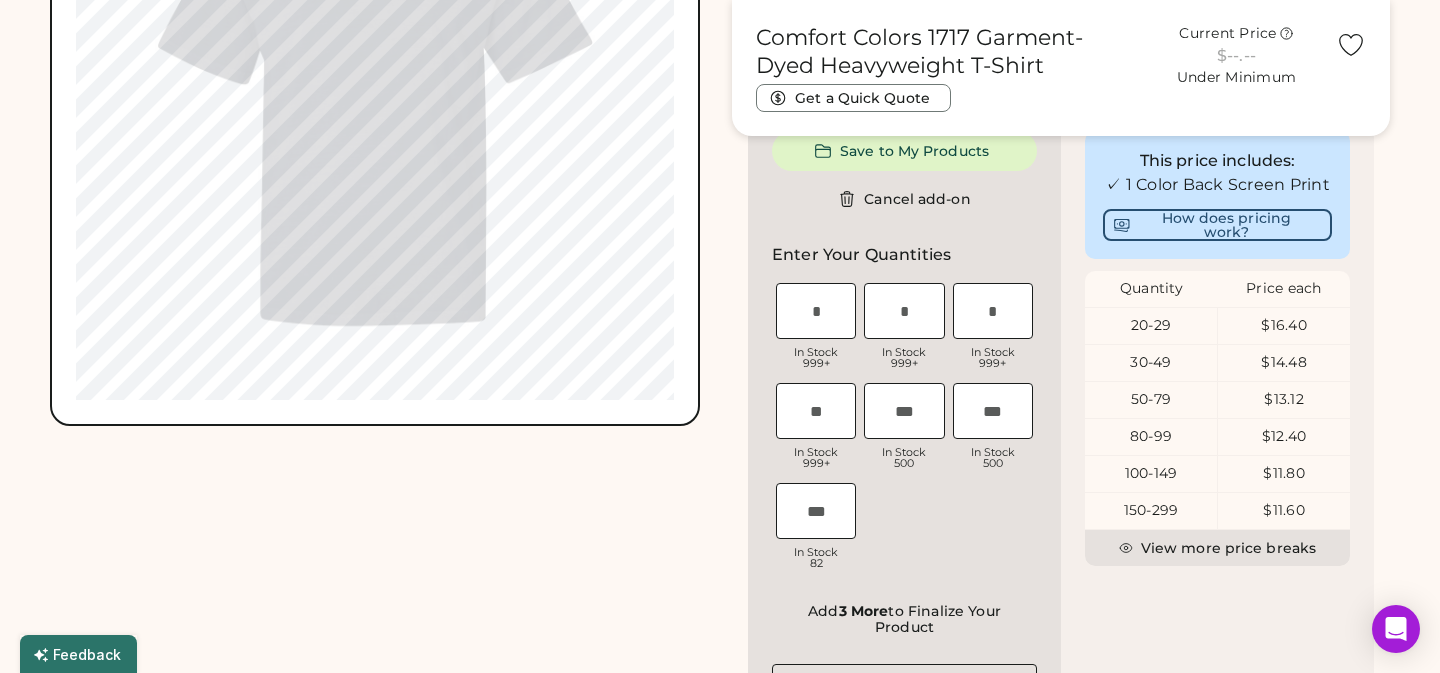 scroll, scrollTop: 1005, scrollLeft: 0, axis: vertical 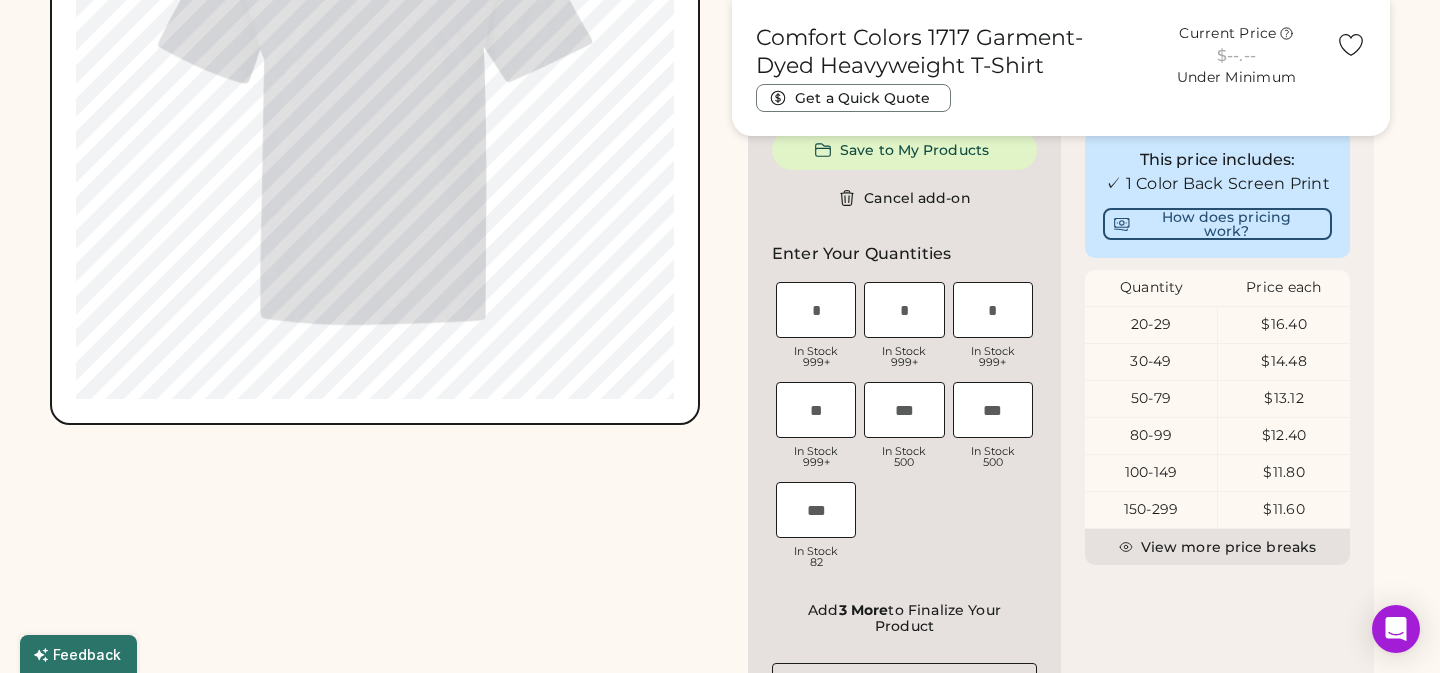 click at bounding box center (904, 310) 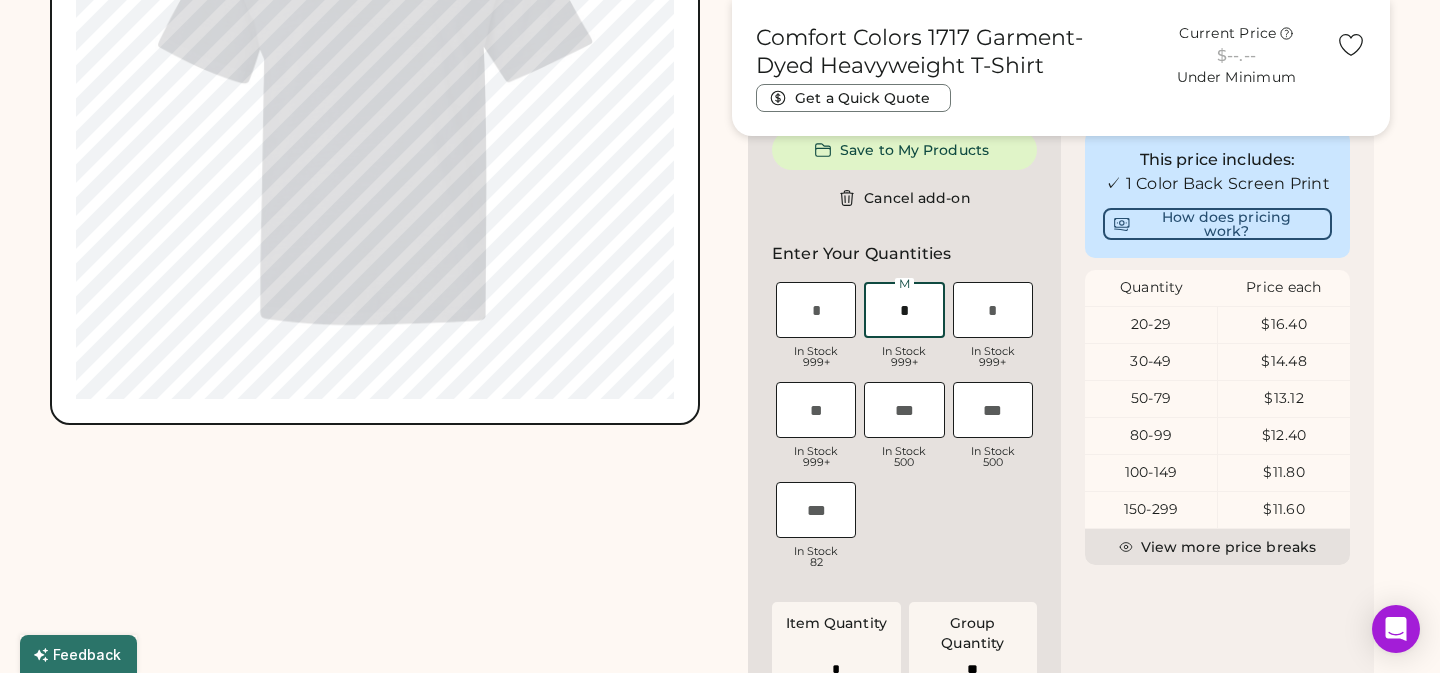 type on "*" 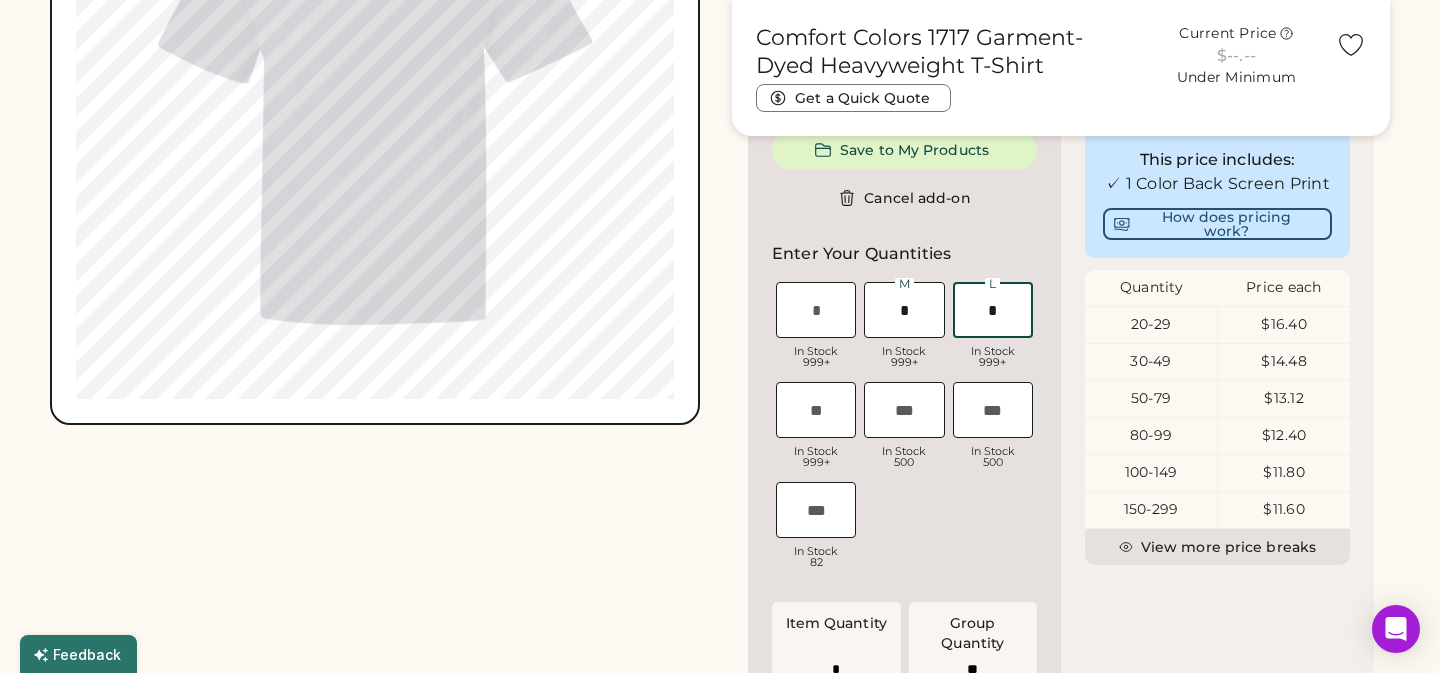 type on "*" 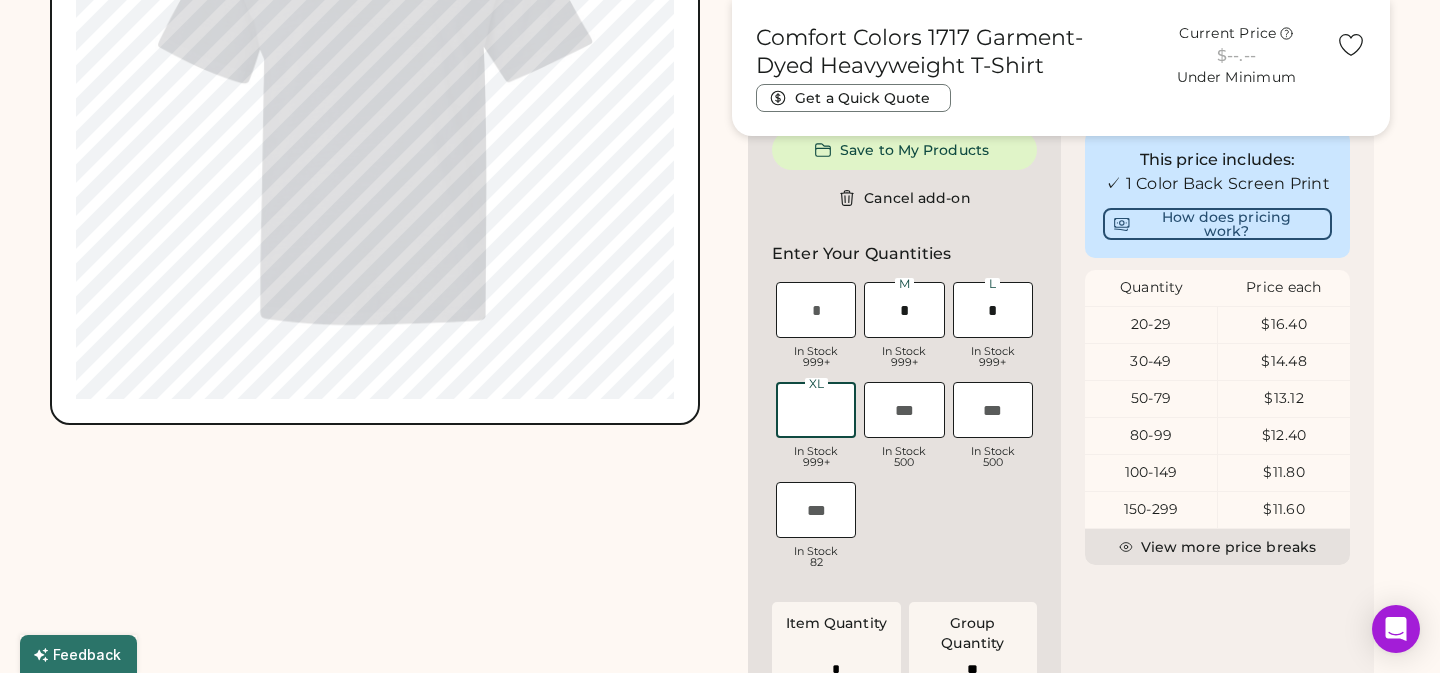 click at bounding box center [816, 410] 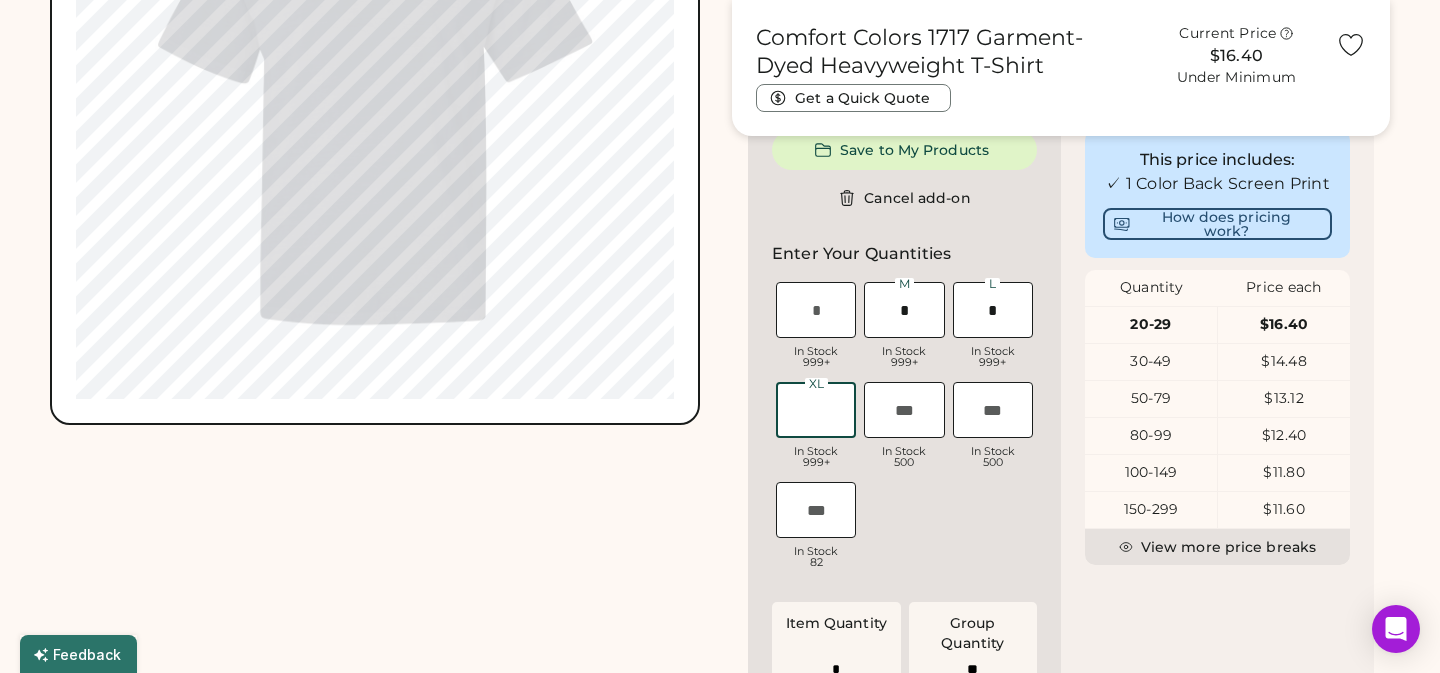 type on "*" 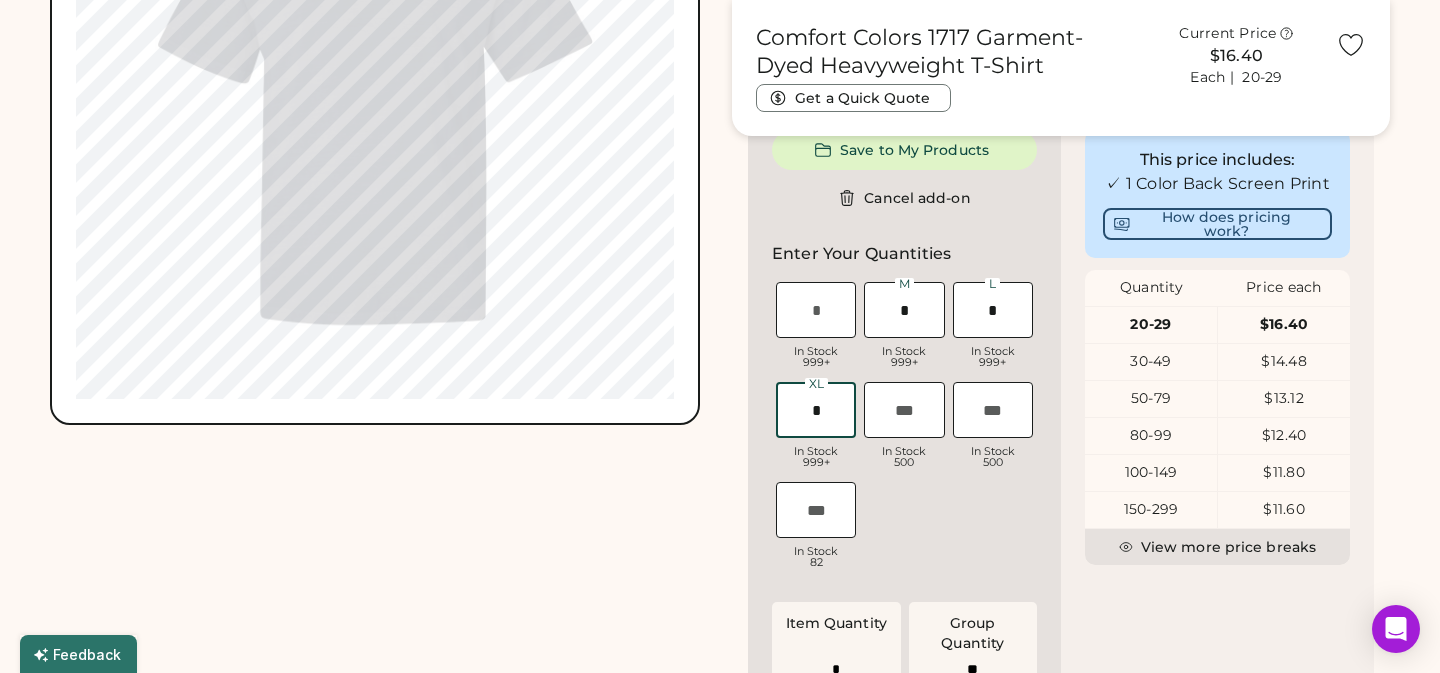 type on "*" 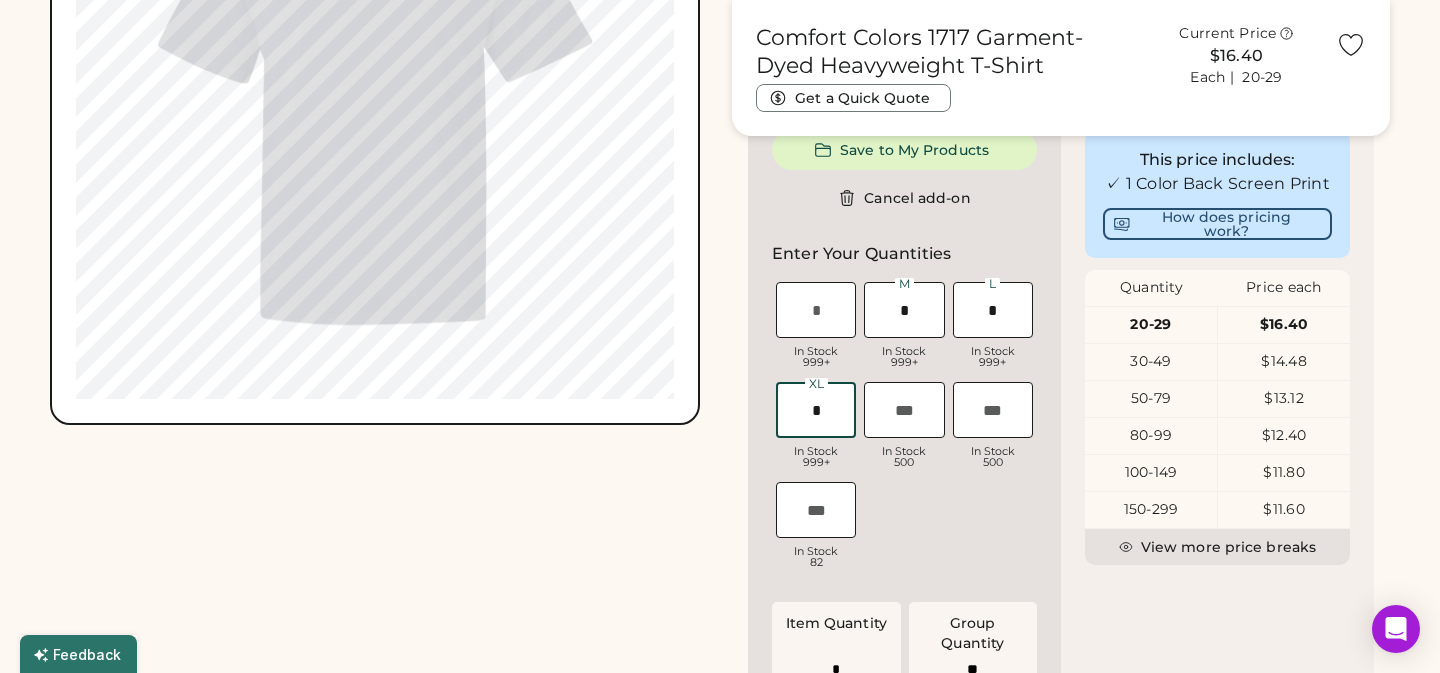type on "**" 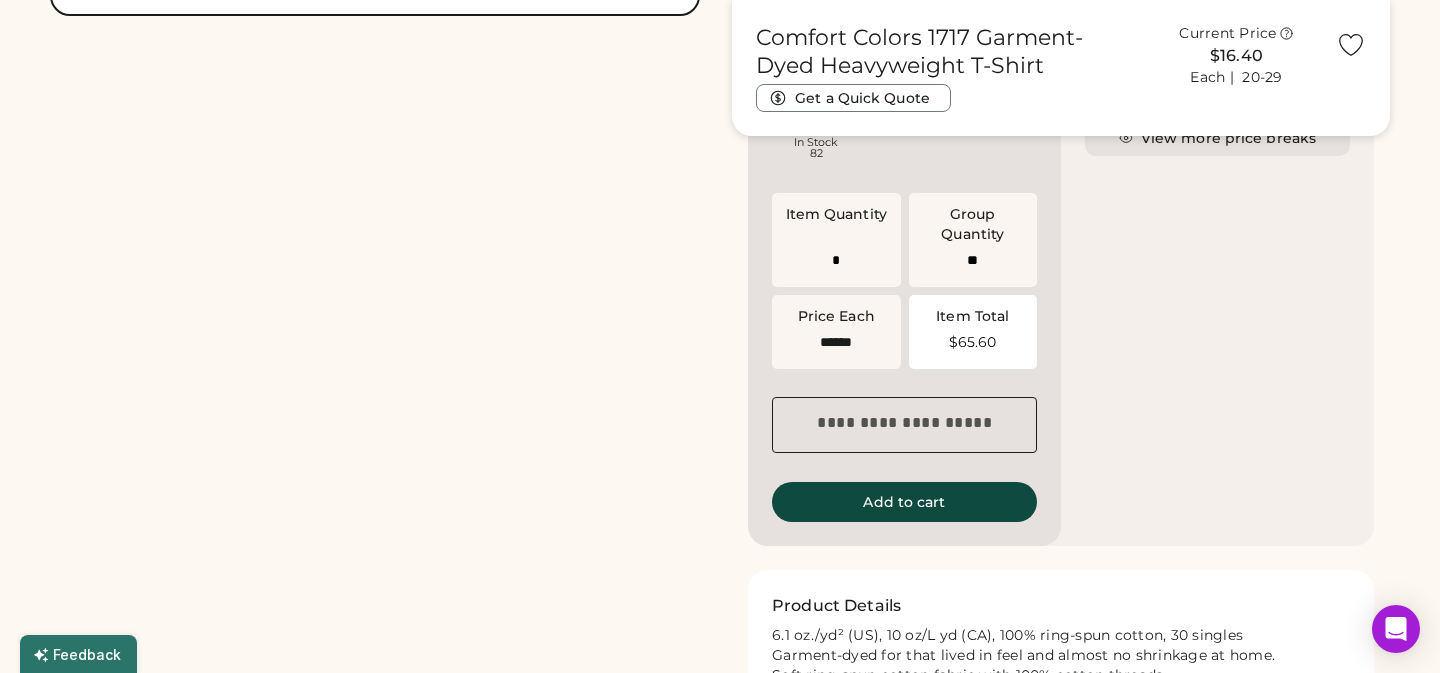 scroll, scrollTop: 1423, scrollLeft: 0, axis: vertical 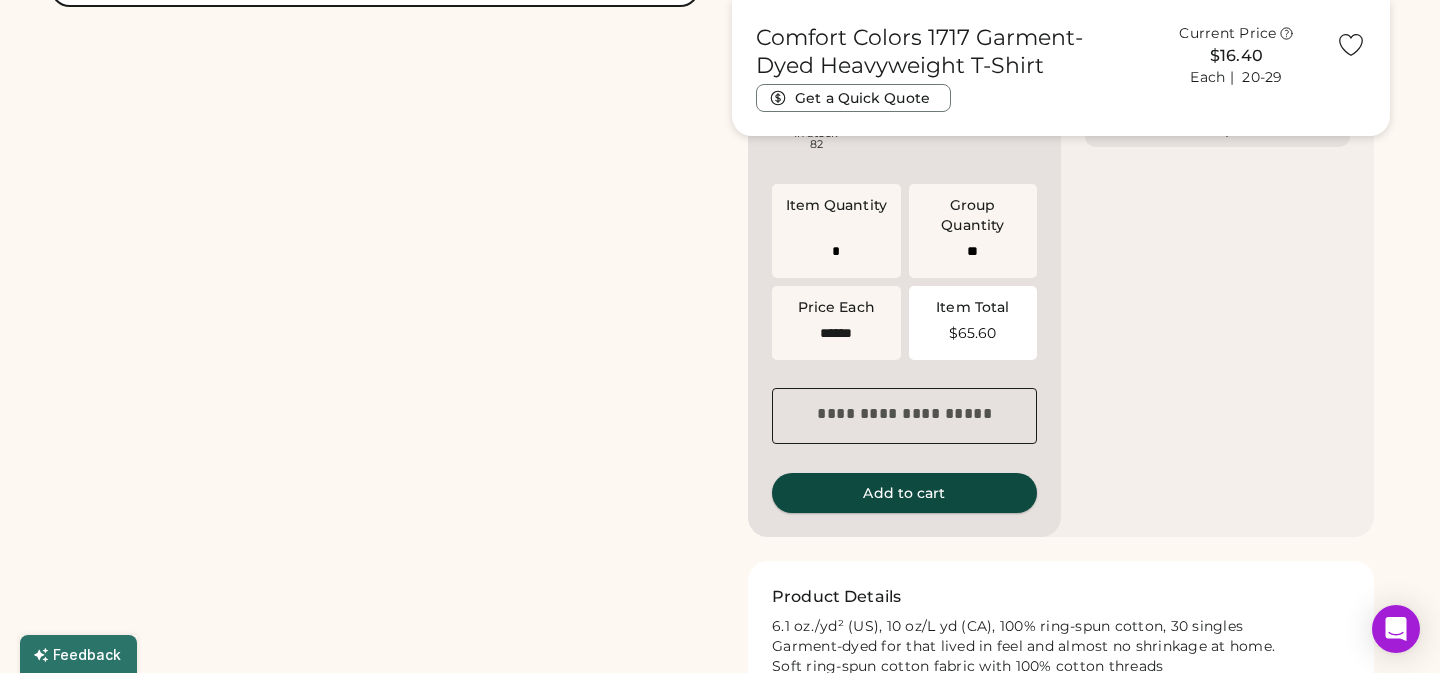 type on "*" 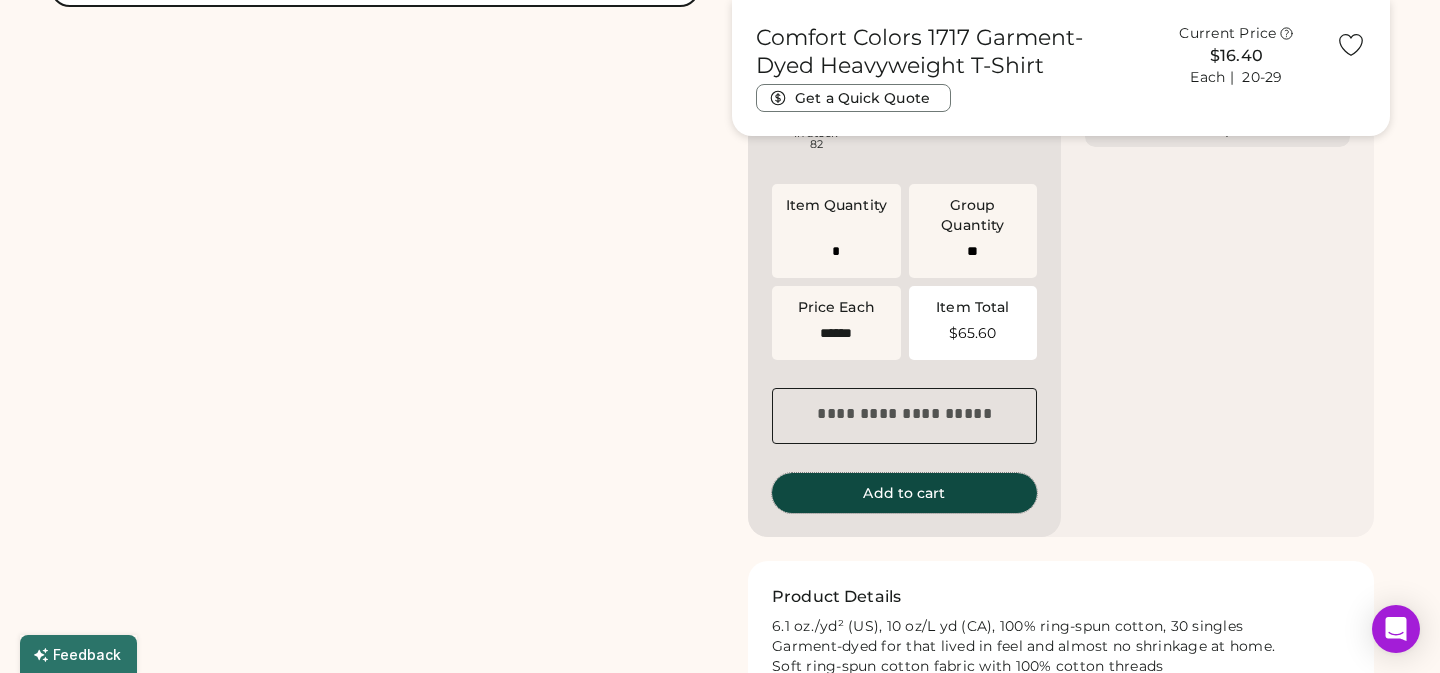 click on "Add to cart" at bounding box center [904, 493] 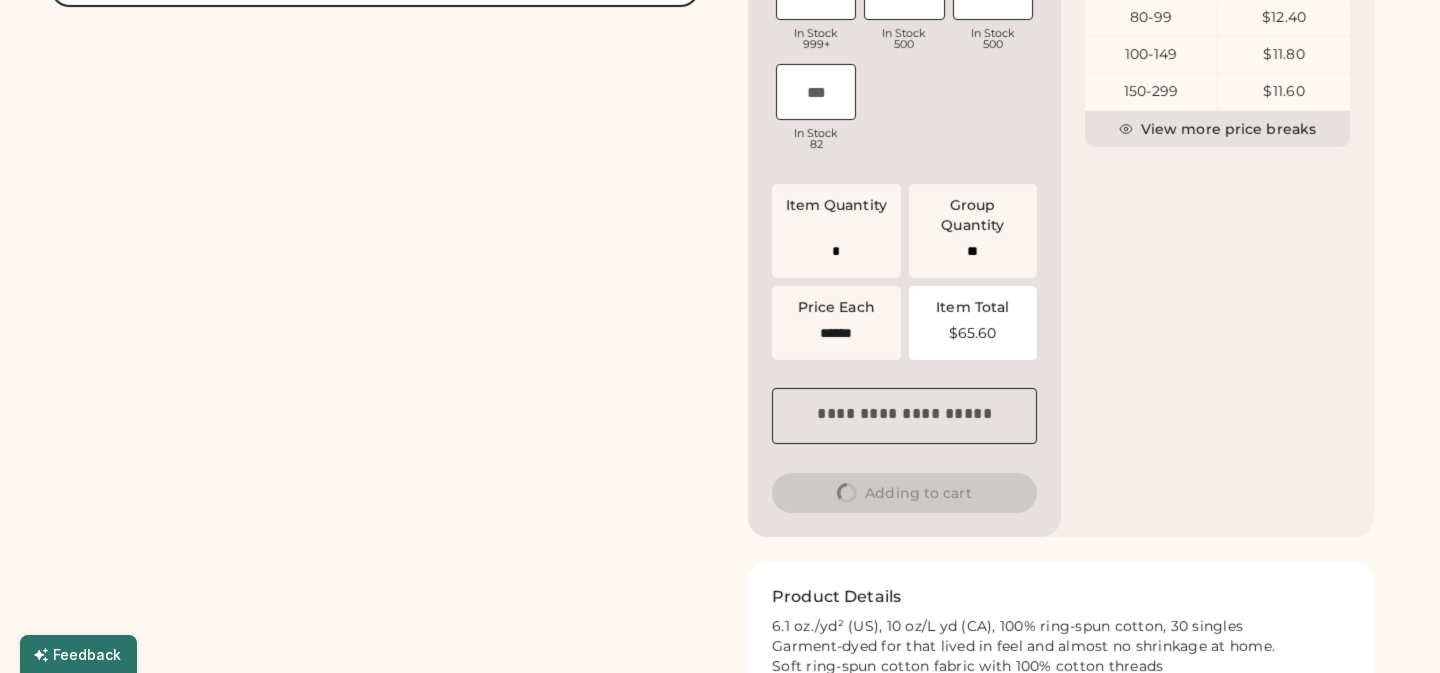 scroll, scrollTop: 0, scrollLeft: 0, axis: both 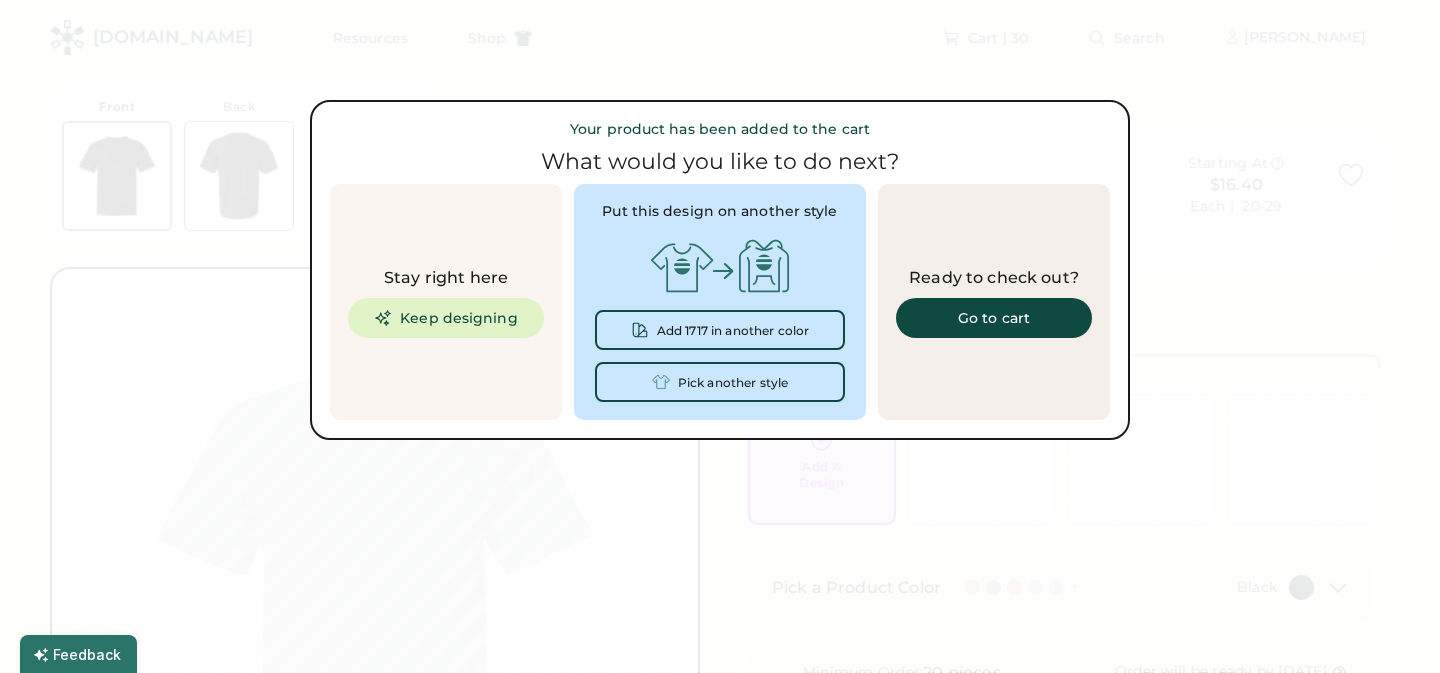 type 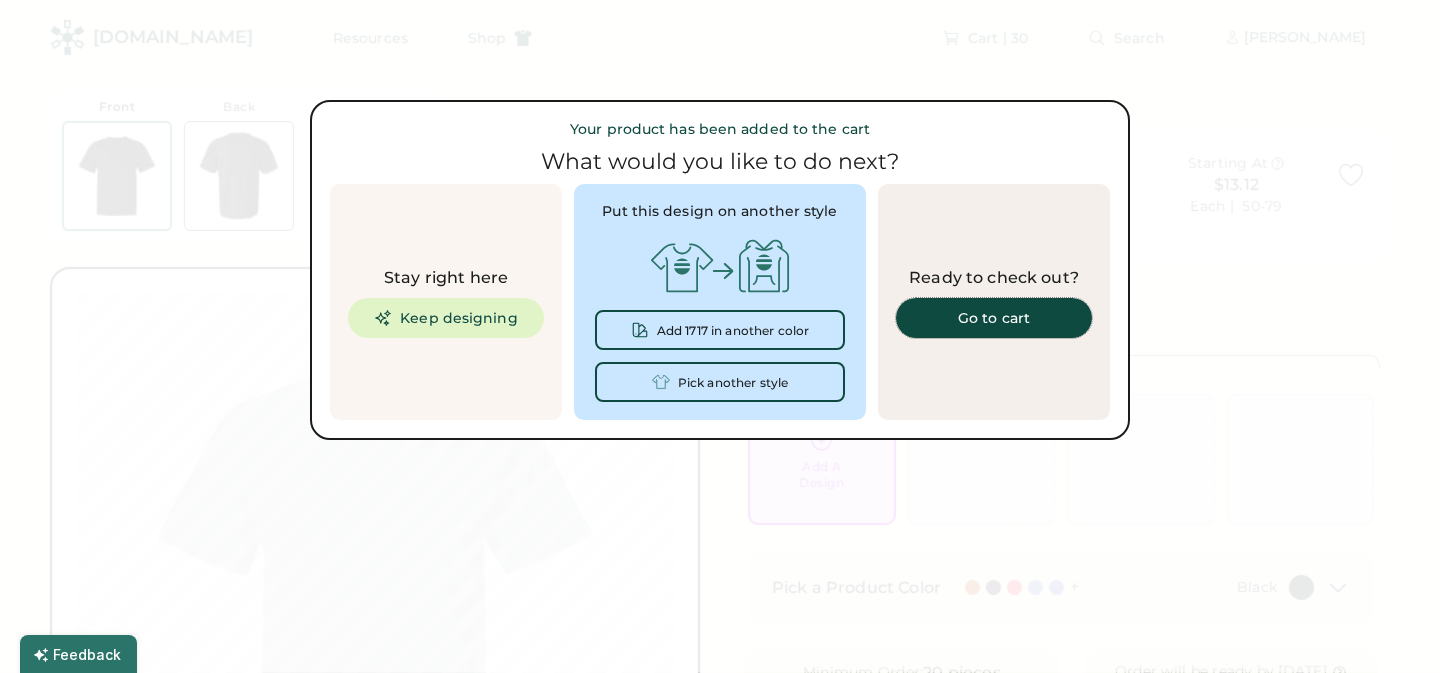 click on "Go to cart" at bounding box center (994, 318) 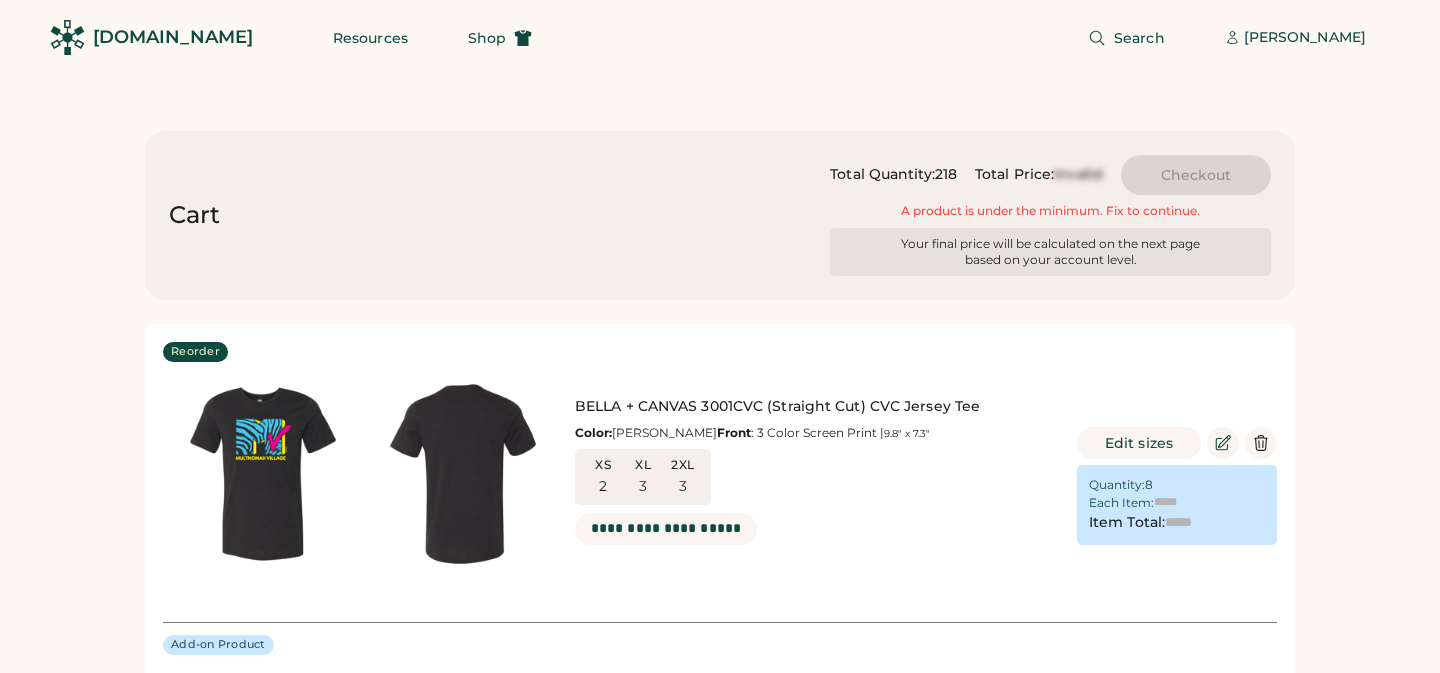 scroll, scrollTop: 0, scrollLeft: 0, axis: both 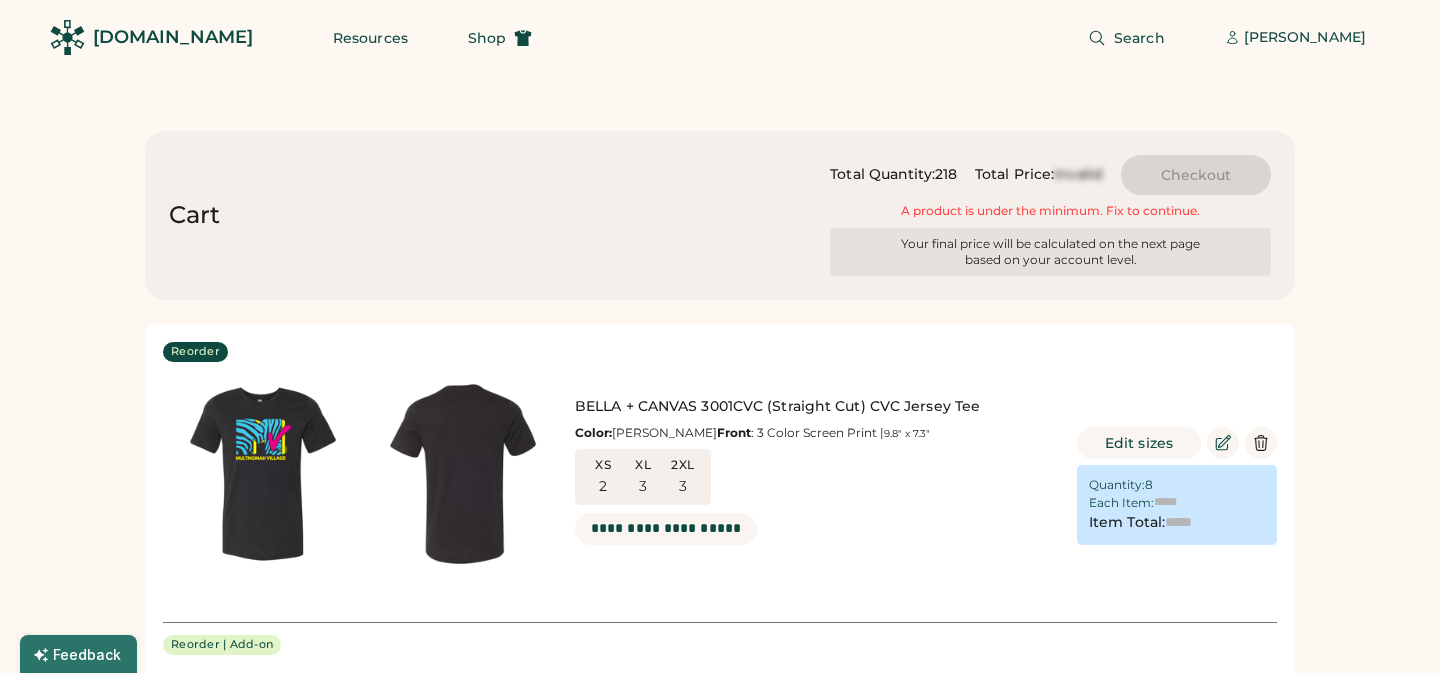 type on "******" 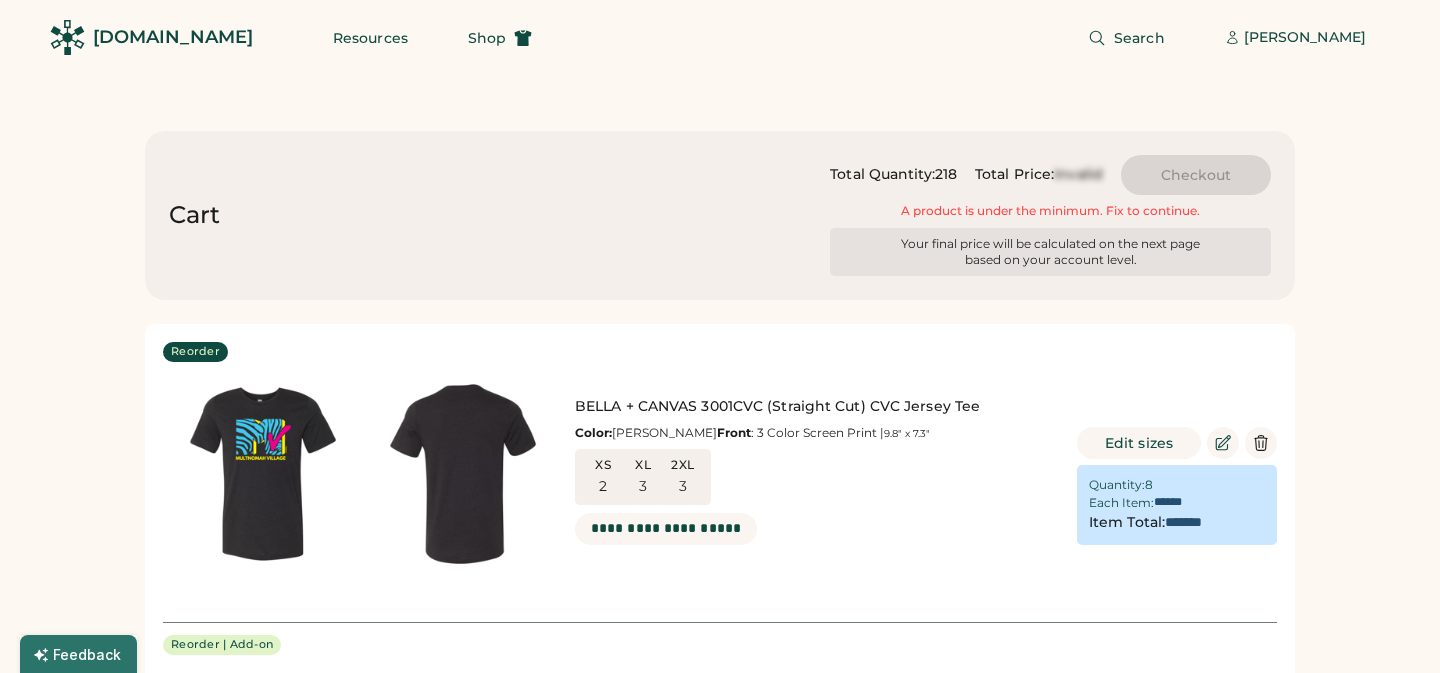 type on "******" 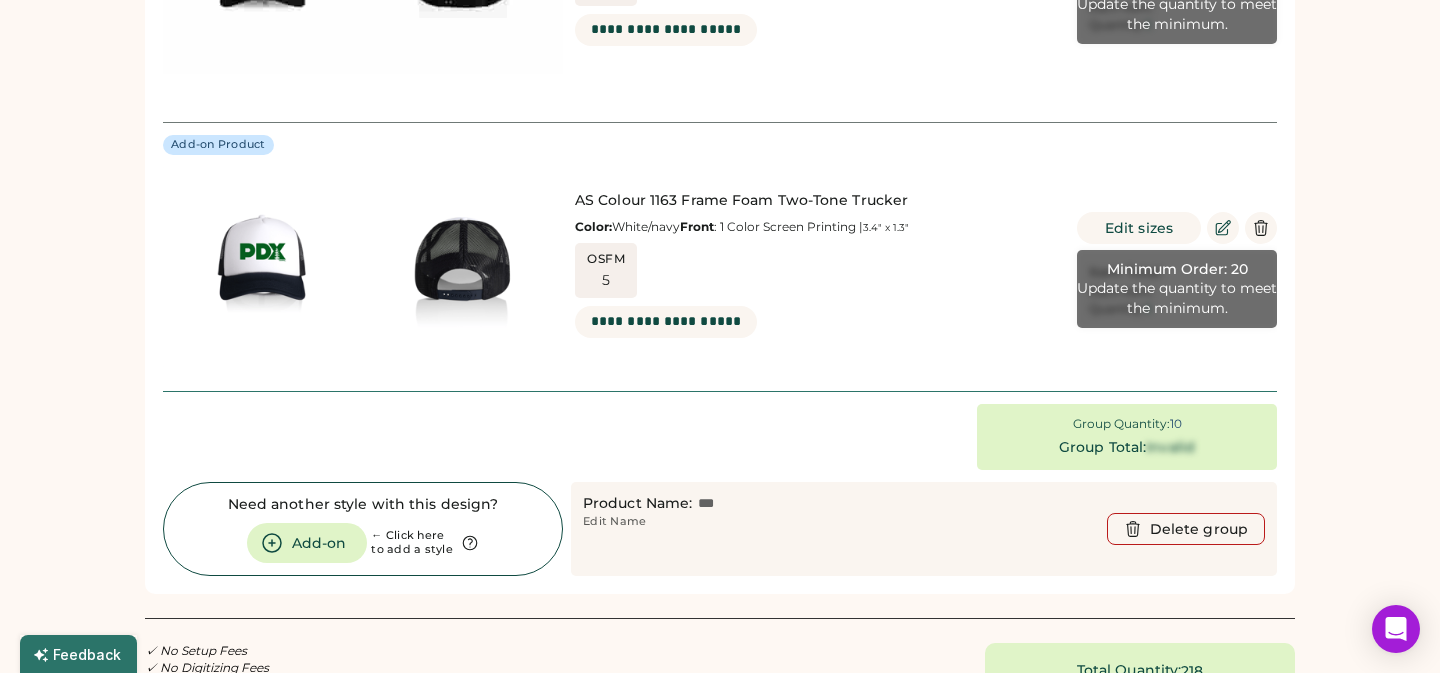 scroll, scrollTop: 10347, scrollLeft: 0, axis: vertical 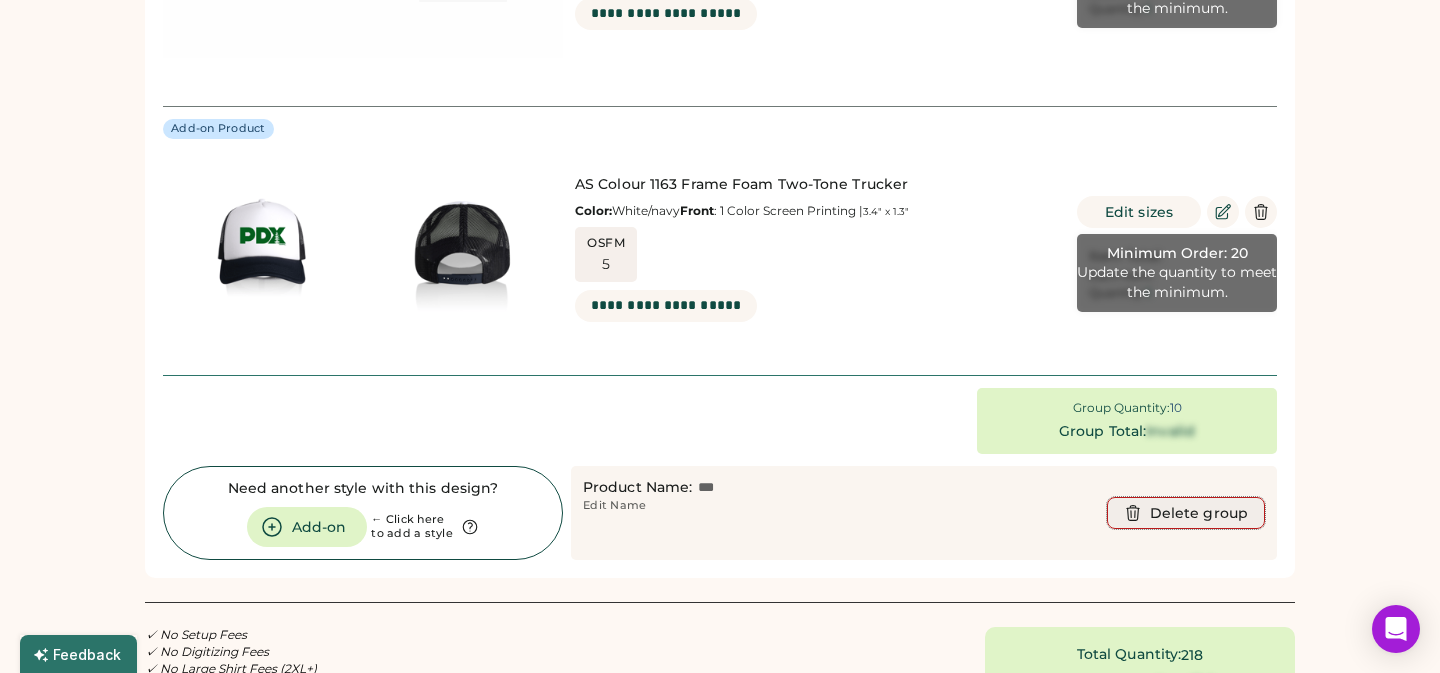 click on "Delete group" at bounding box center (1186, 513) 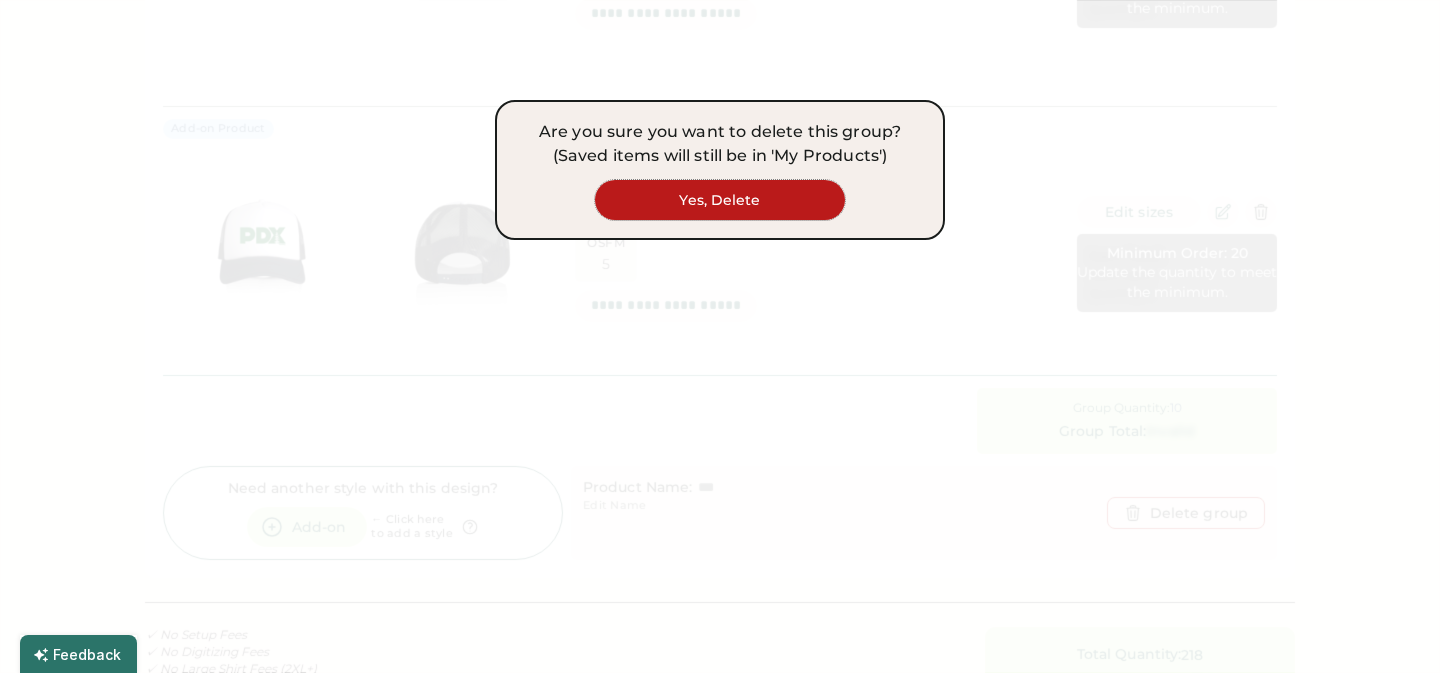 click on "Yes, Delete" at bounding box center (720, 200) 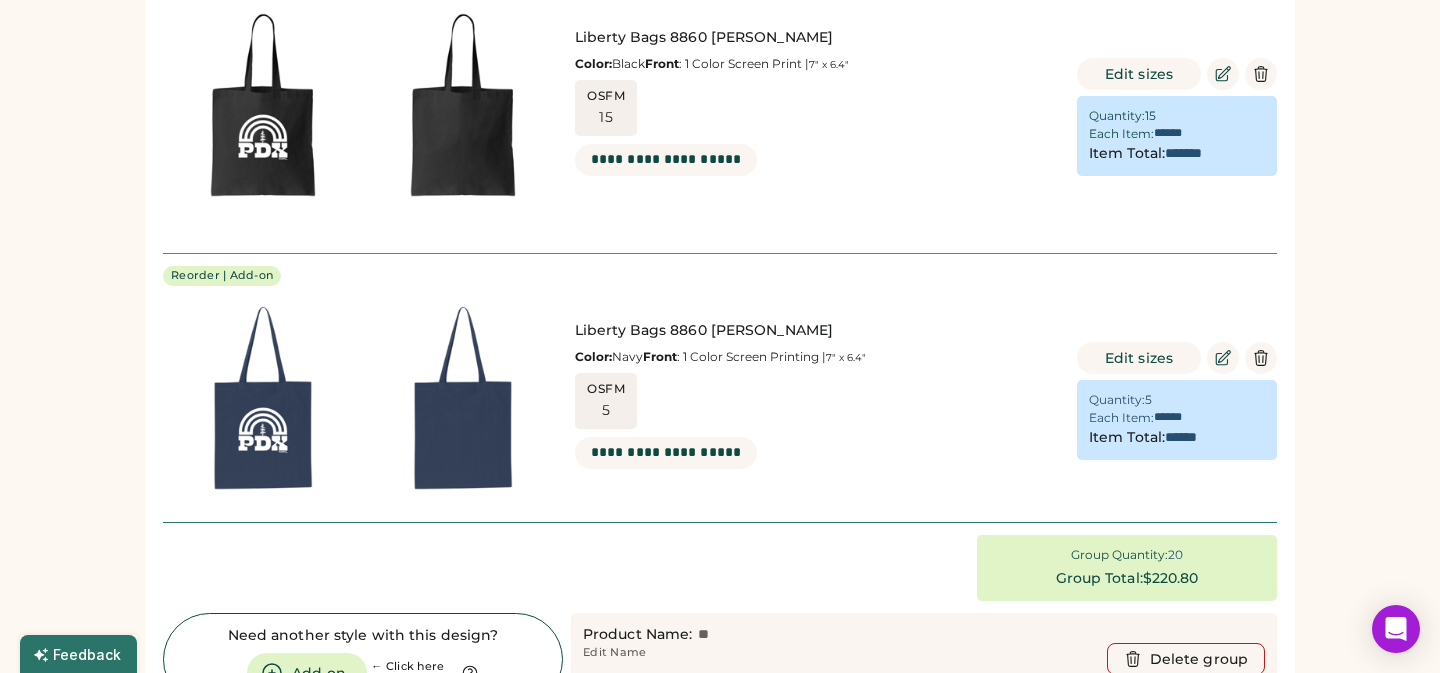 scroll, scrollTop: 5148, scrollLeft: 0, axis: vertical 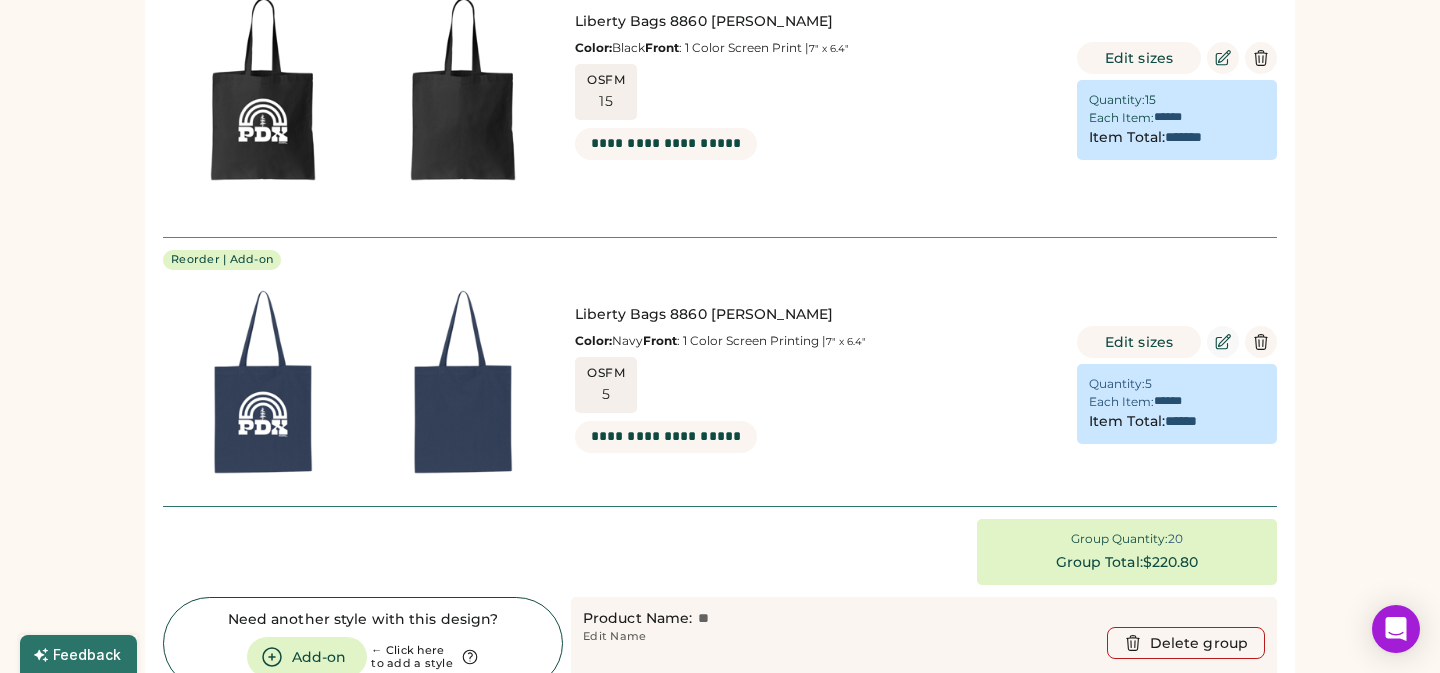click 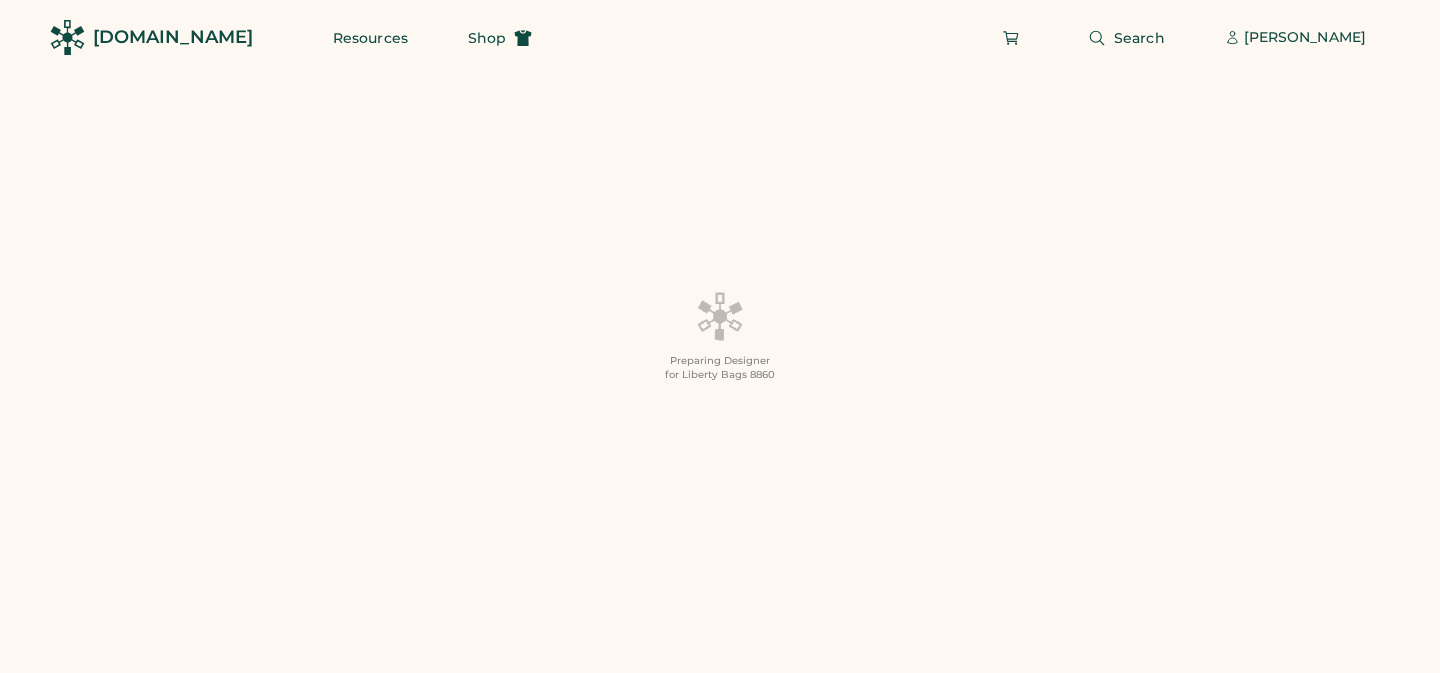 scroll, scrollTop: 0, scrollLeft: 0, axis: both 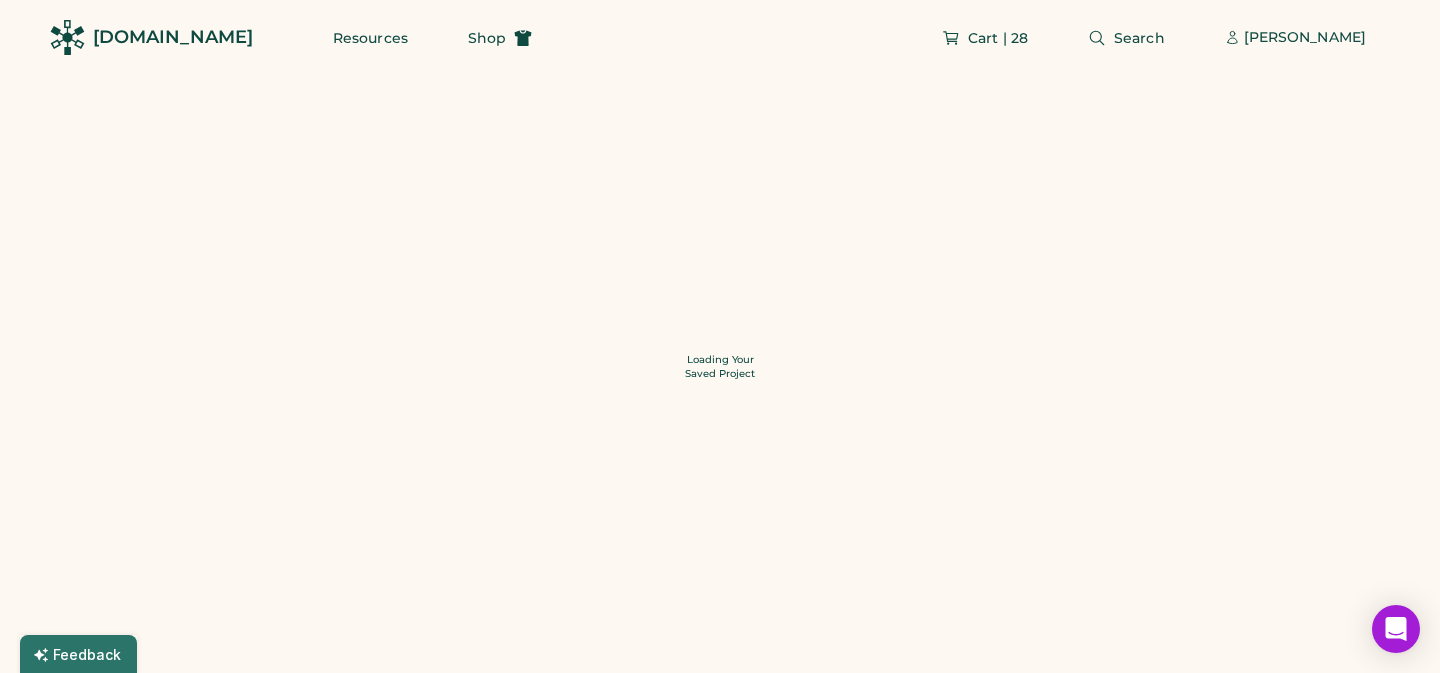 type on "*" 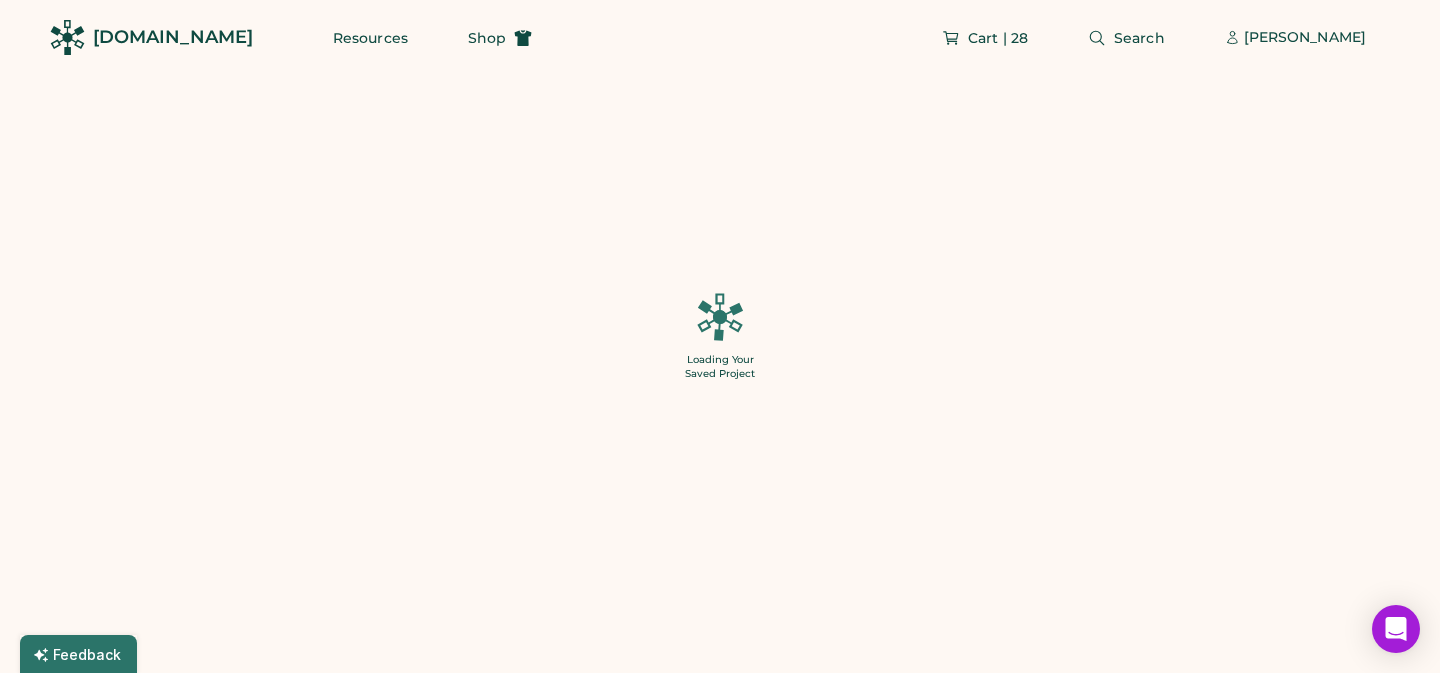type on "**" 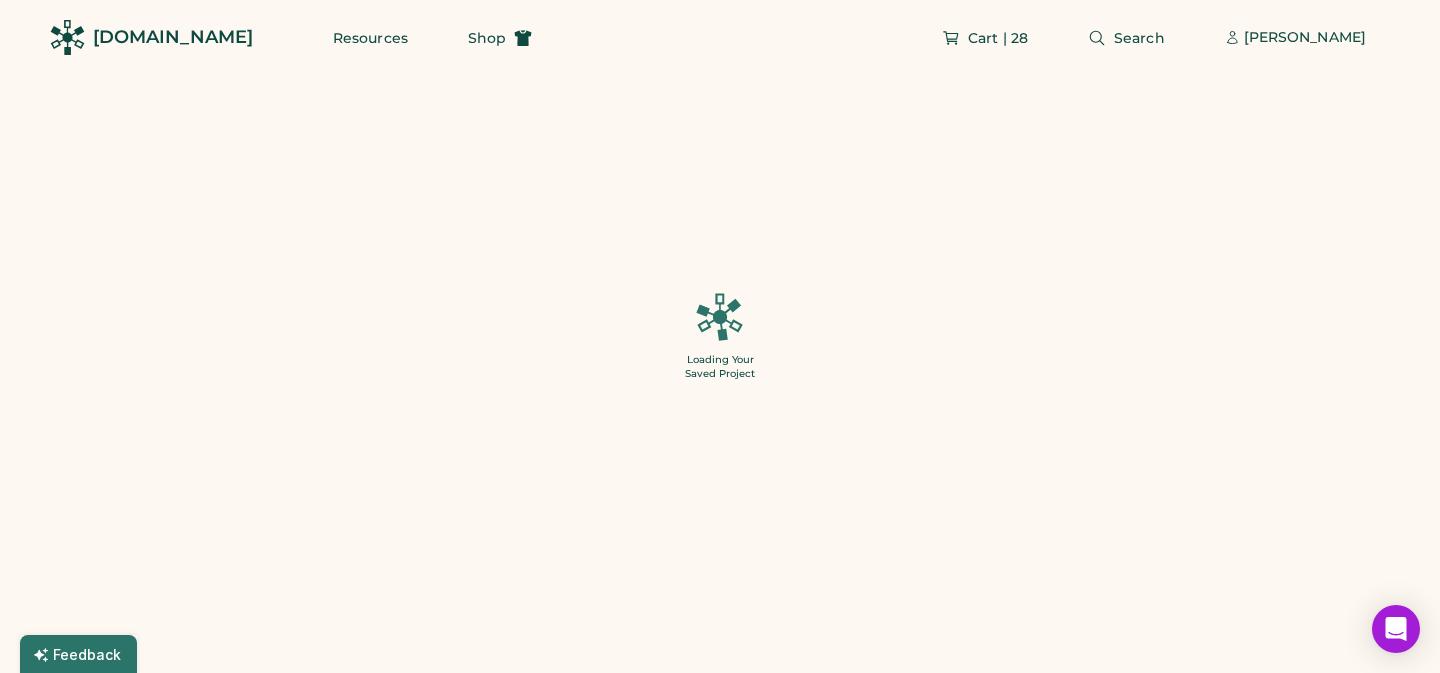 type on "******" 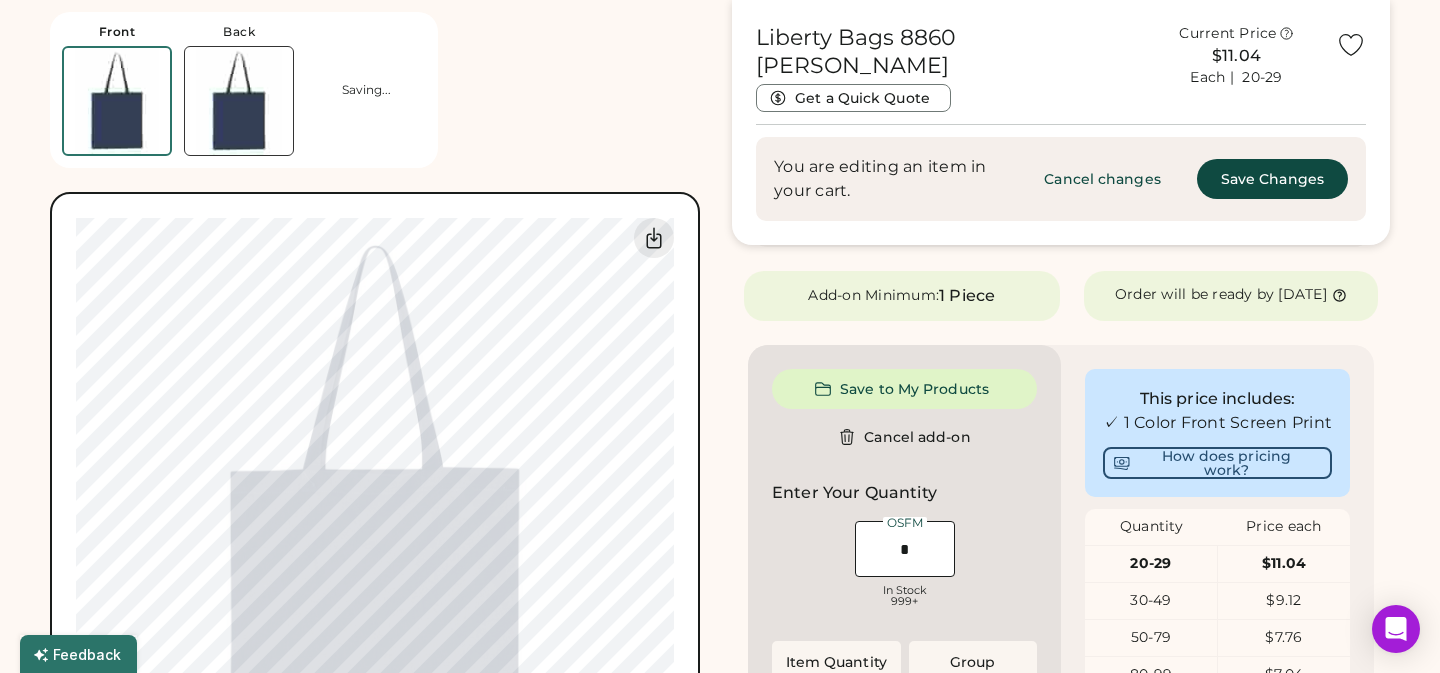 scroll, scrollTop: 303, scrollLeft: 0, axis: vertical 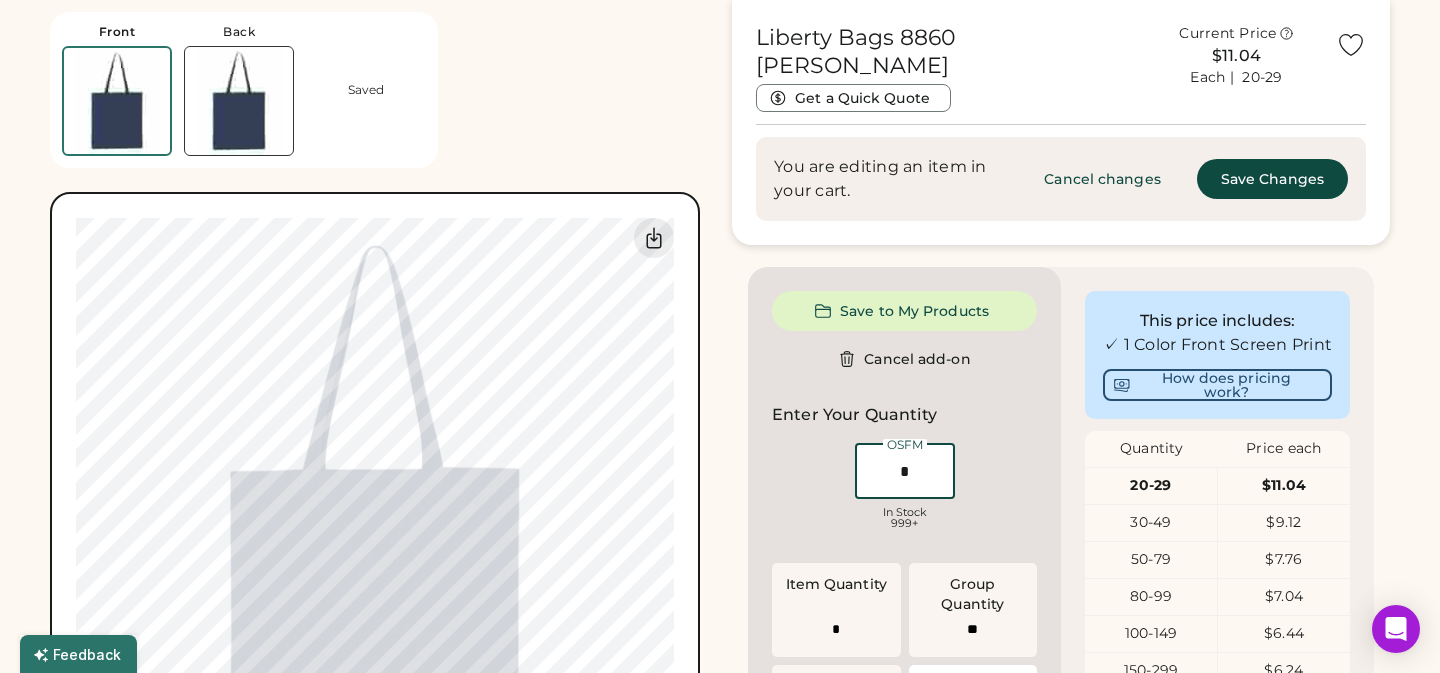 drag, startPoint x: 915, startPoint y: 486, endPoint x: 888, endPoint y: 486, distance: 27 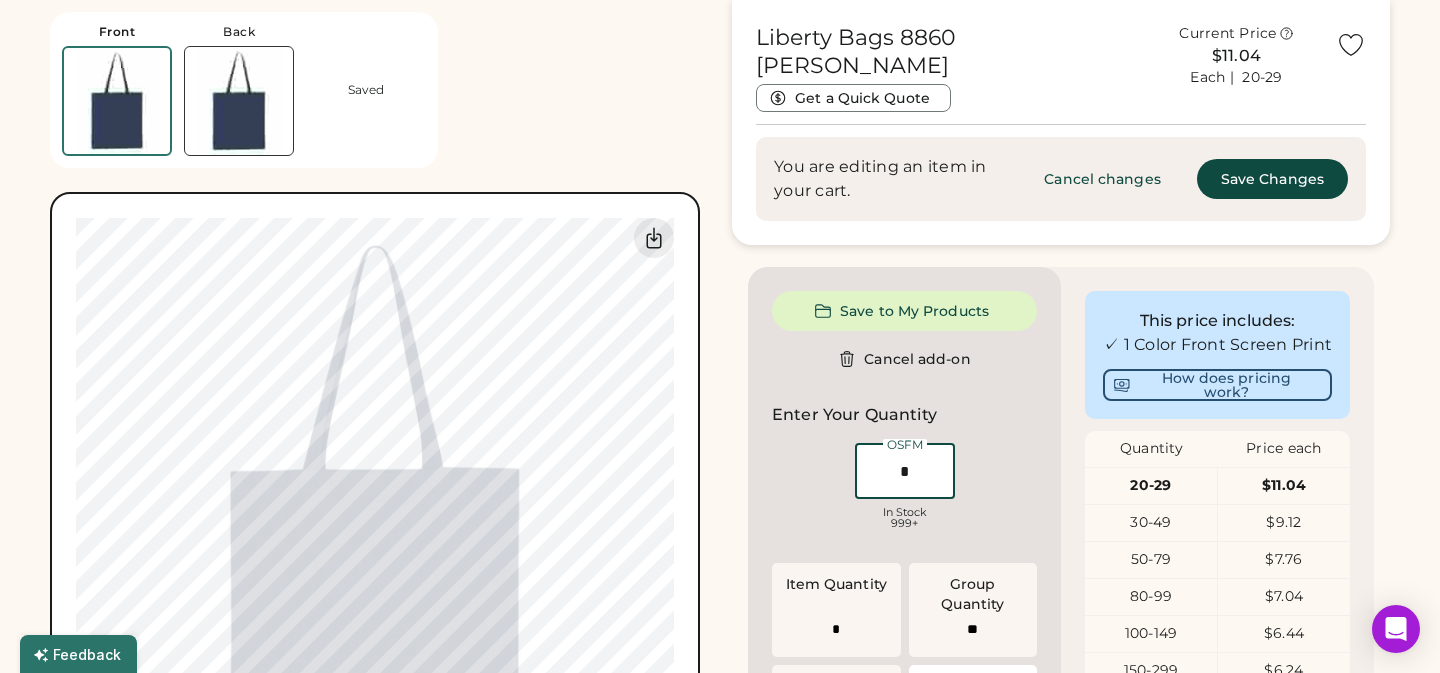 type on "*" 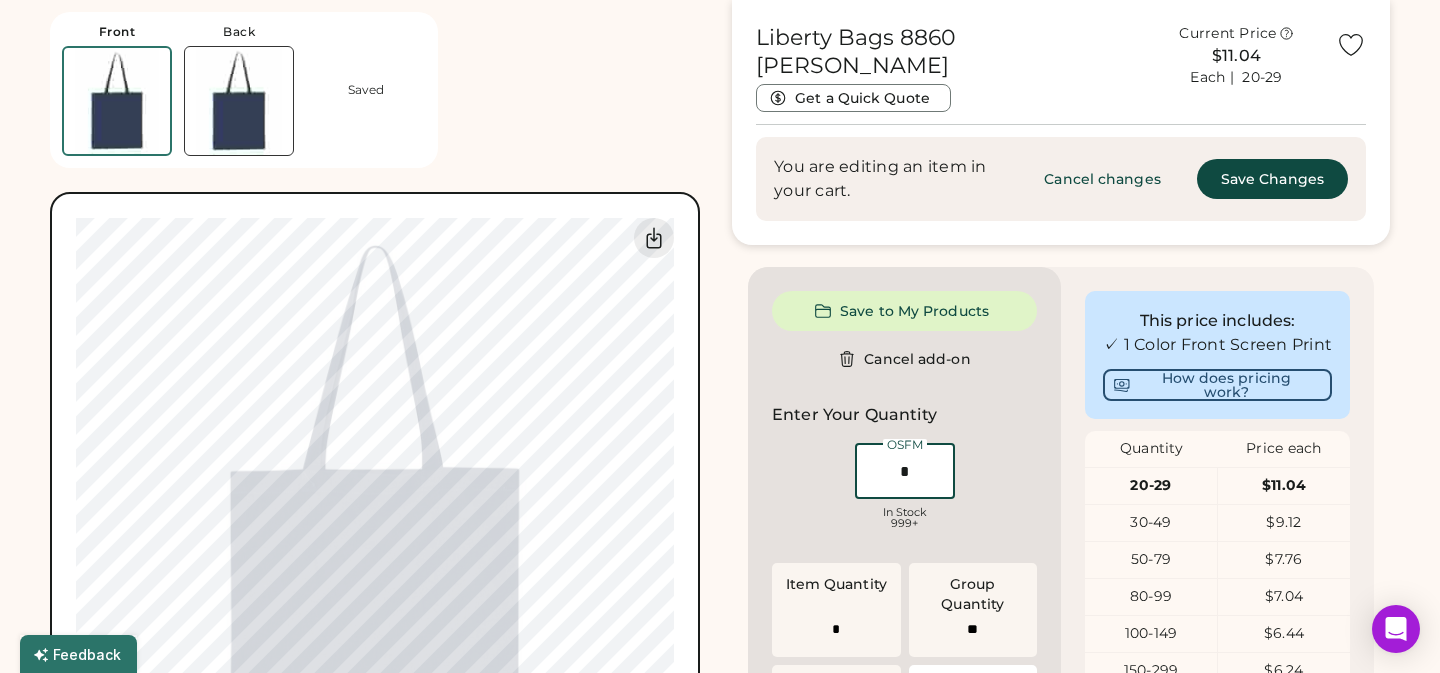 type on "*" 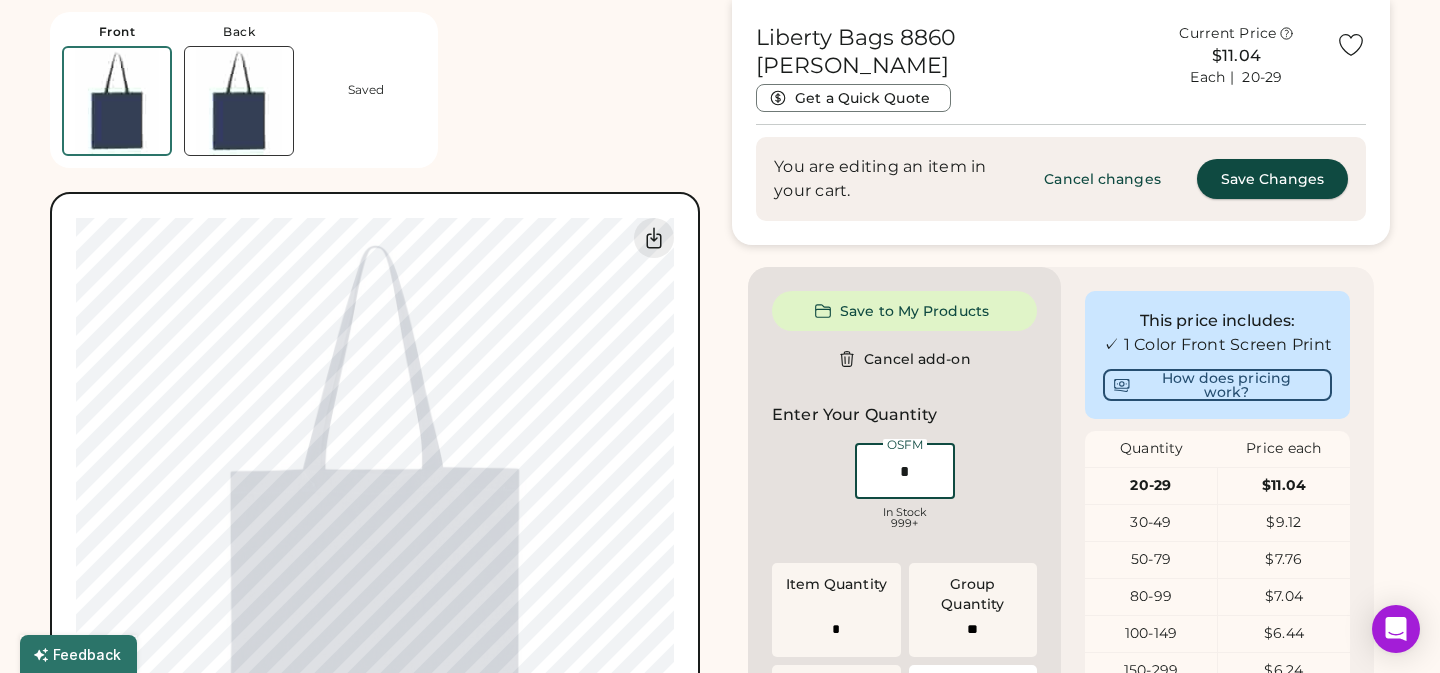 type on "*" 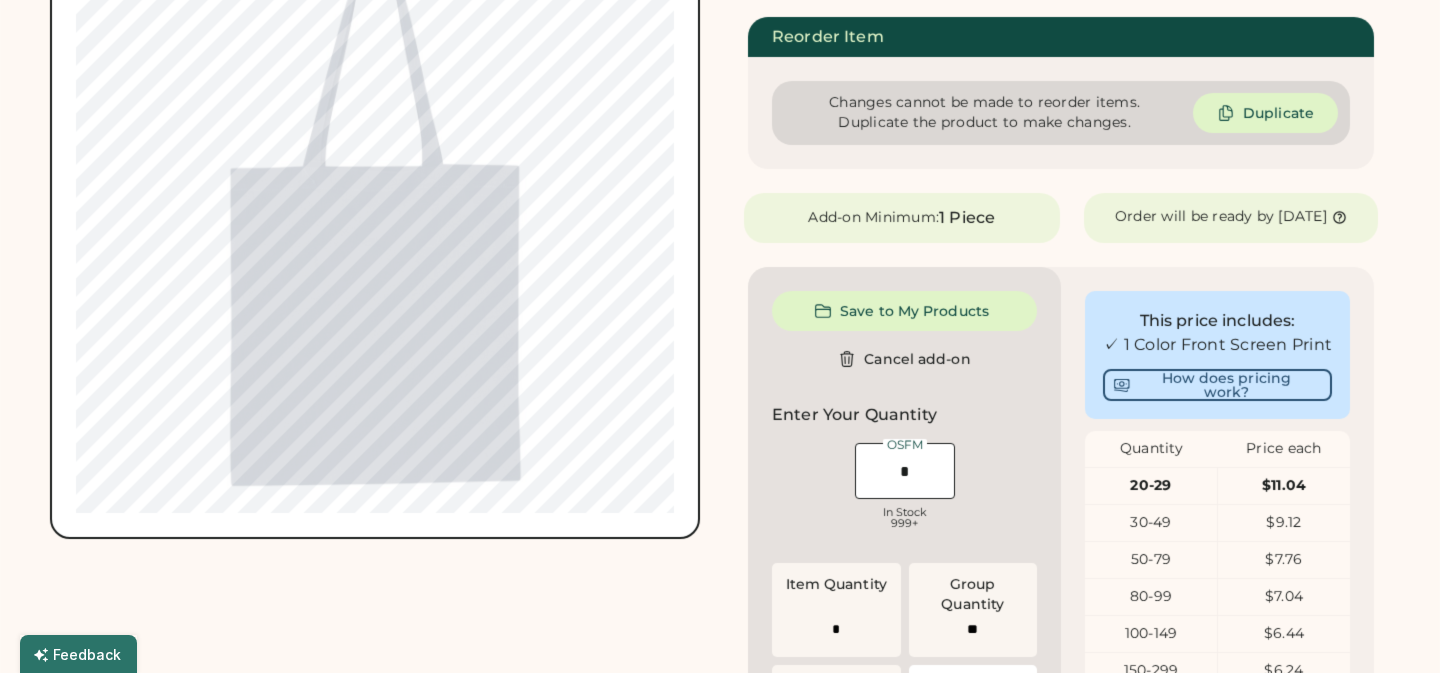 scroll, scrollTop: 0, scrollLeft: 0, axis: both 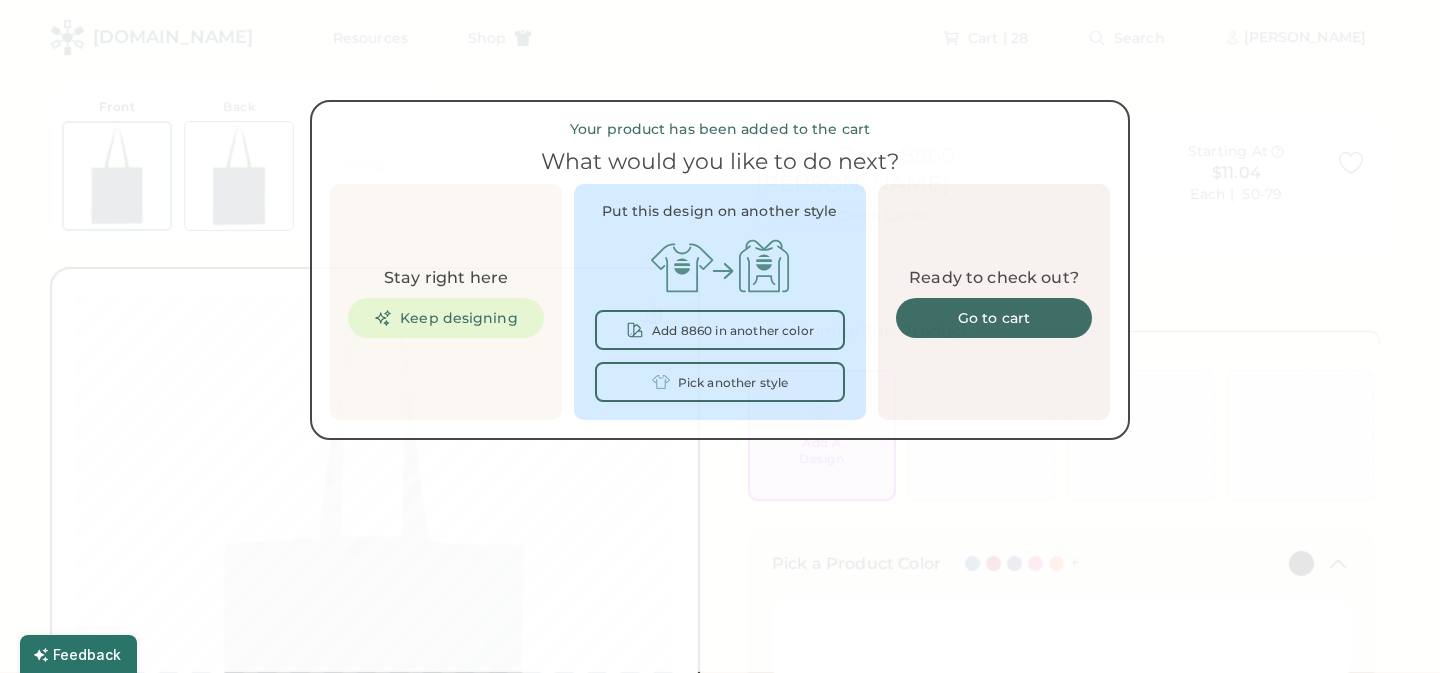 type 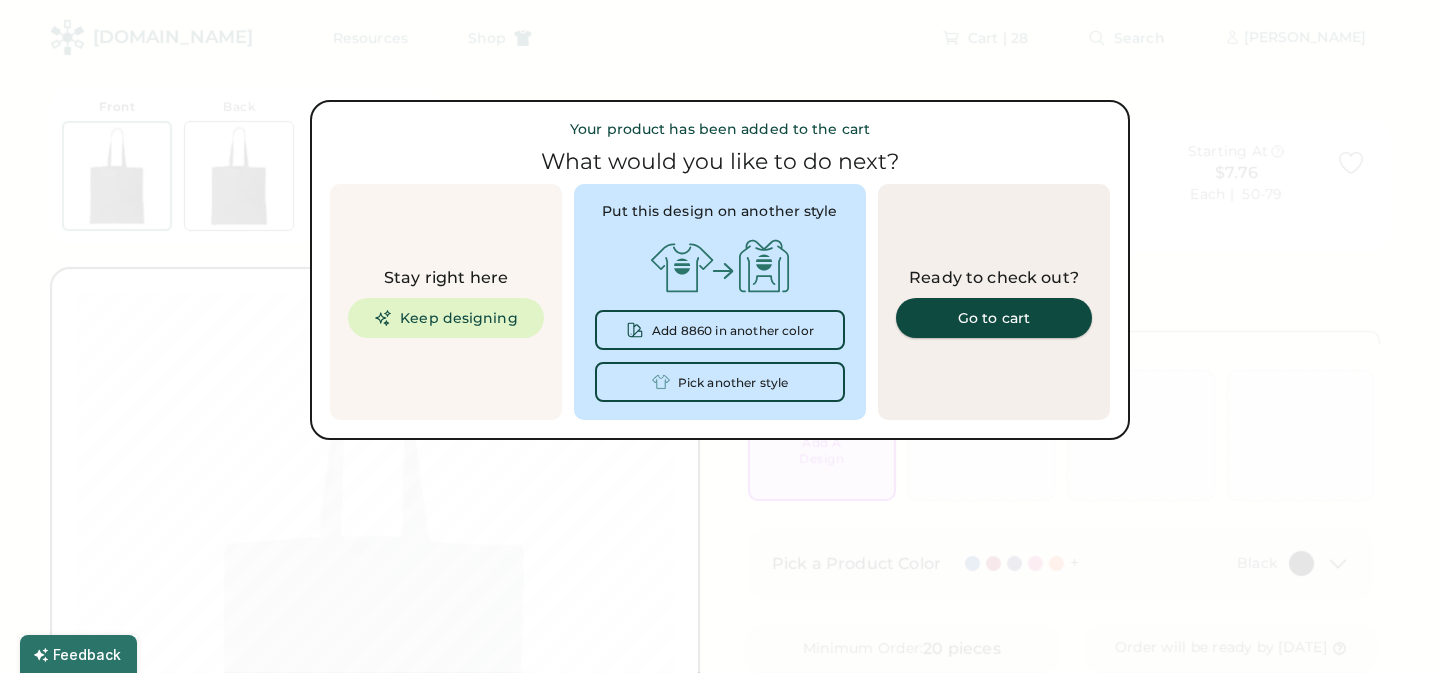 click on "Go to cart" at bounding box center (994, 318) 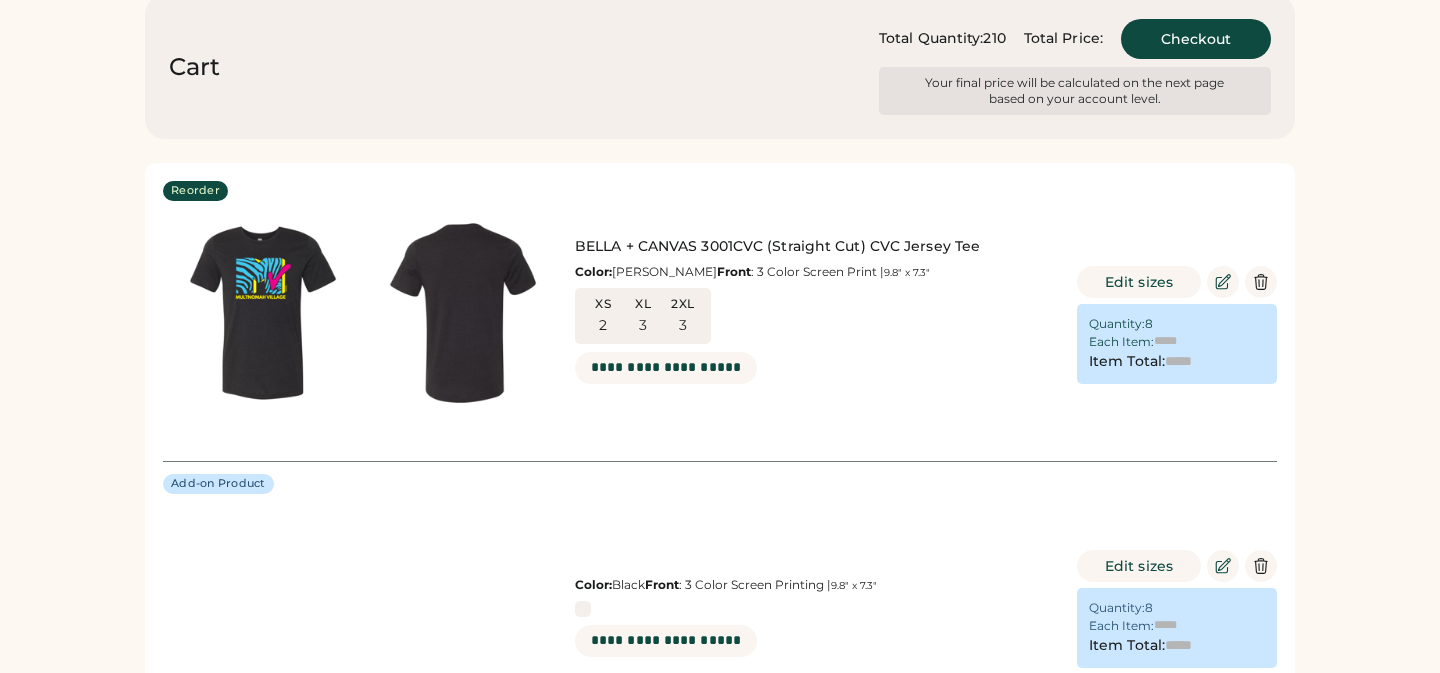 type on "******" 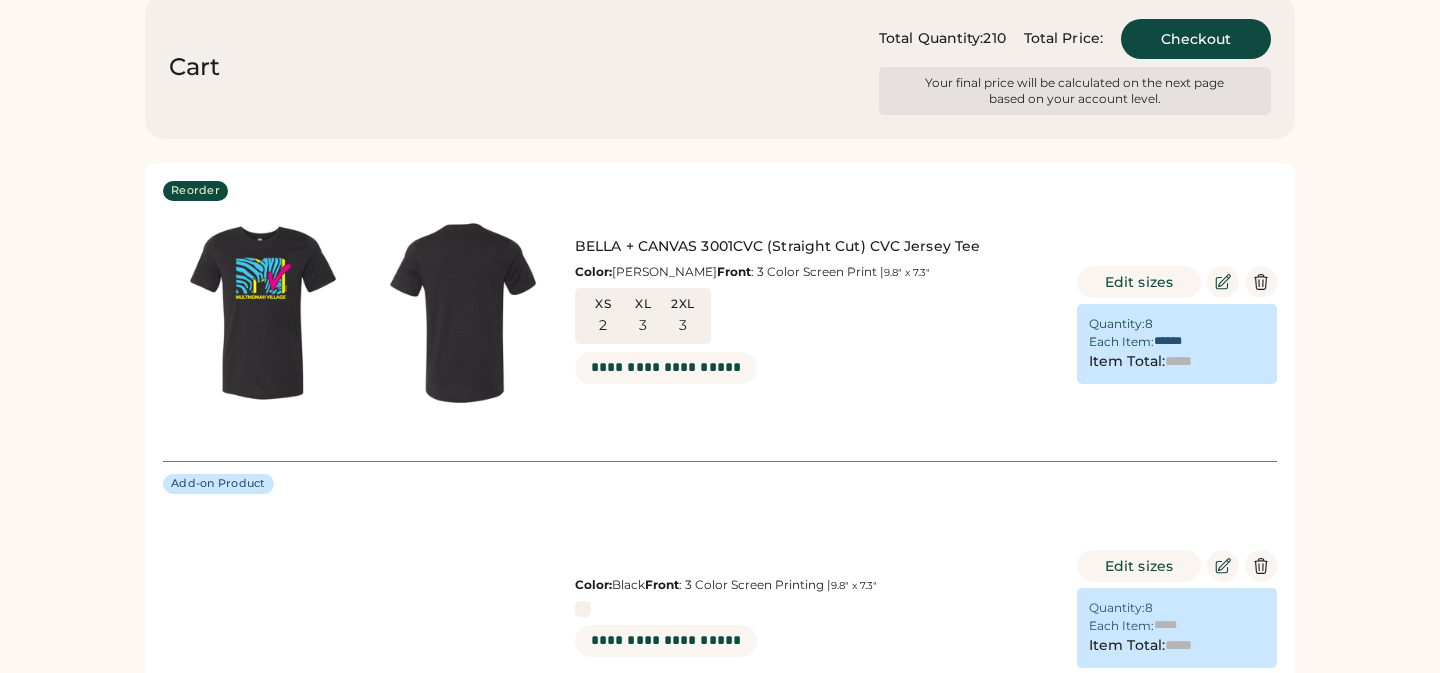 type on "*******" 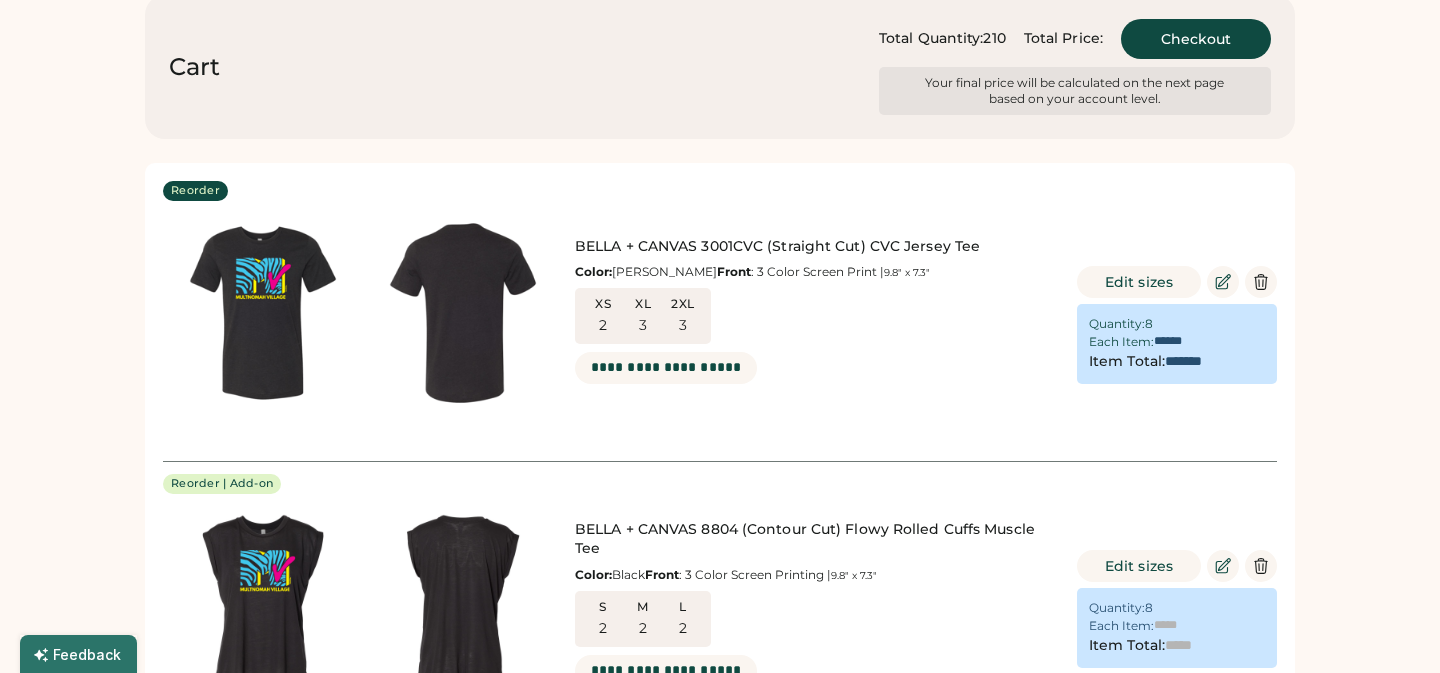 type on "******" 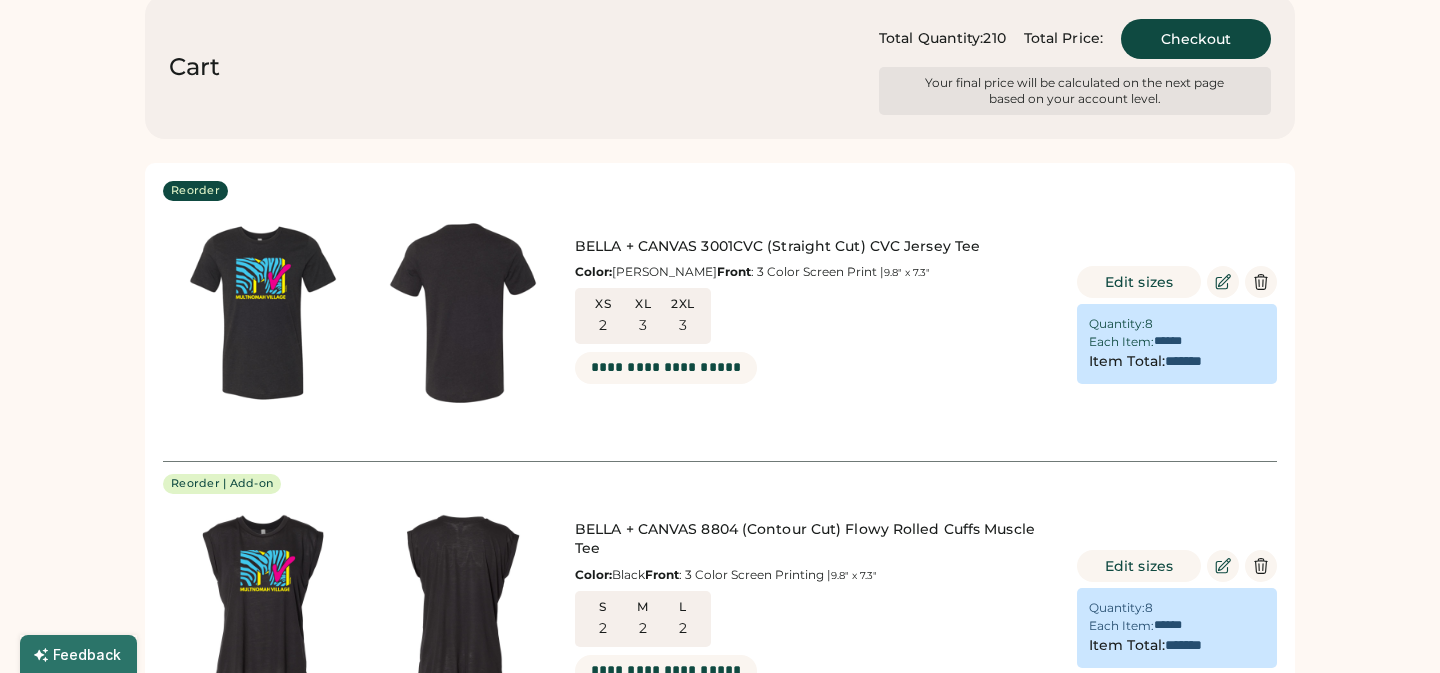 scroll, scrollTop: 275, scrollLeft: 0, axis: vertical 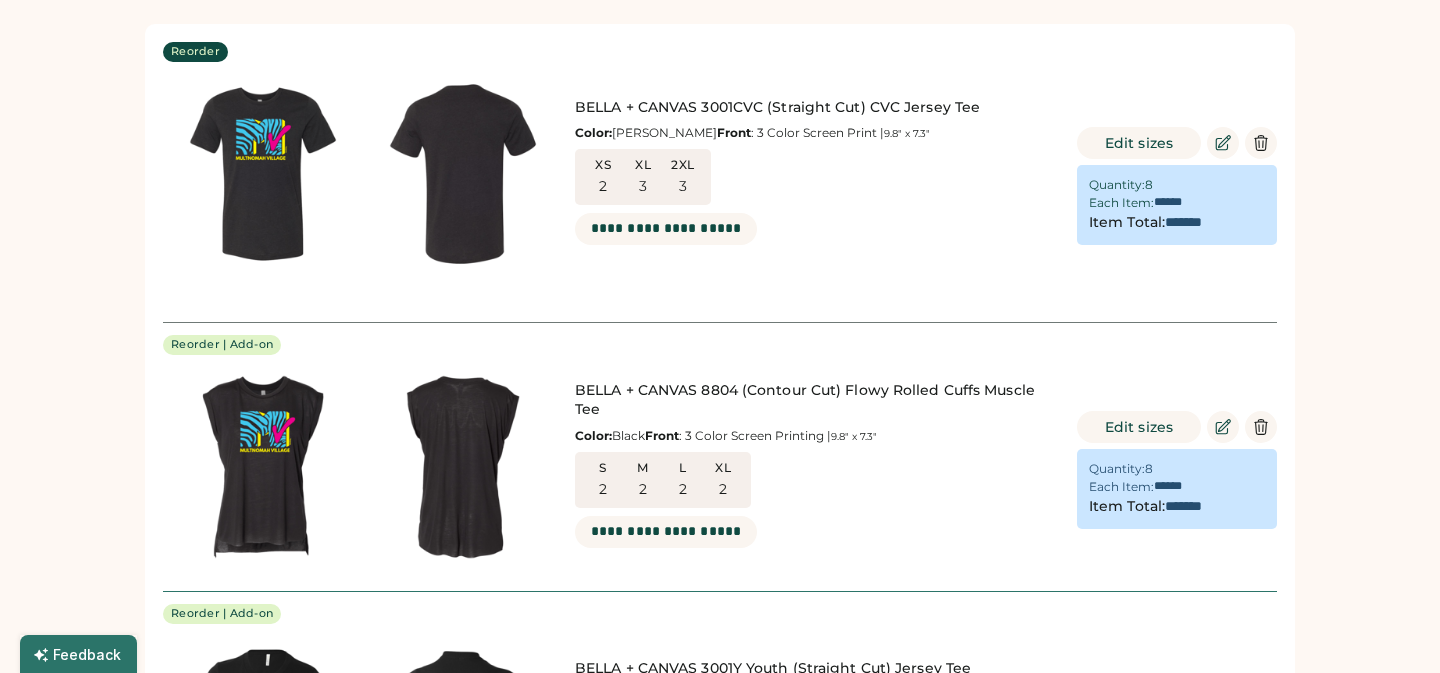 type on "******" 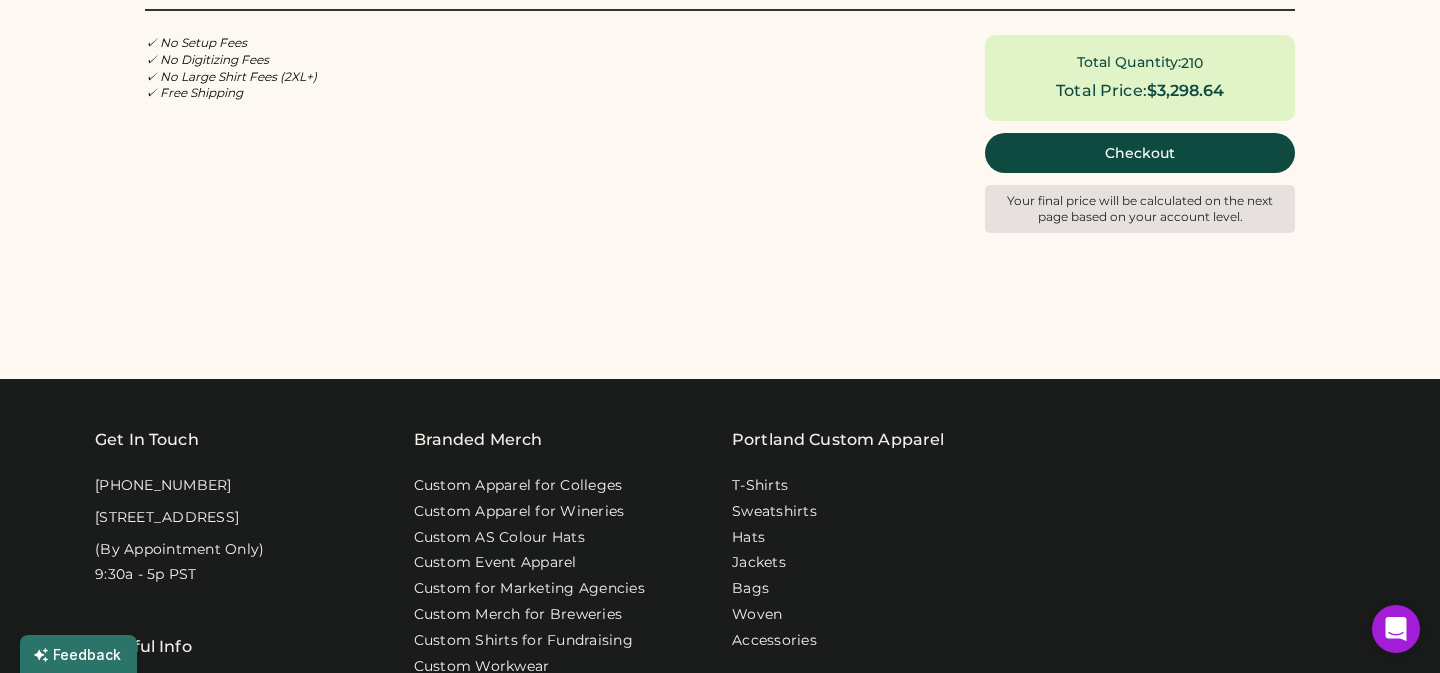 scroll, scrollTop: 10122, scrollLeft: 0, axis: vertical 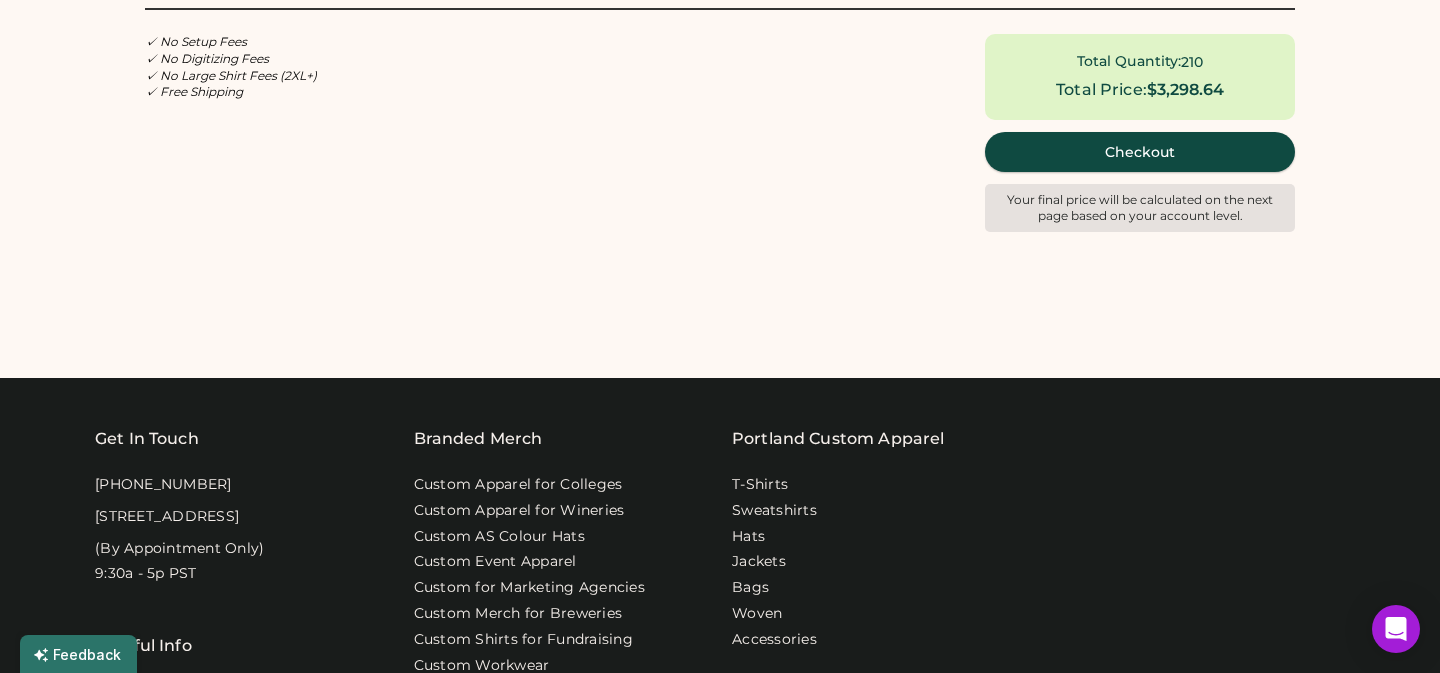click on "Checkout" at bounding box center [1140, 152] 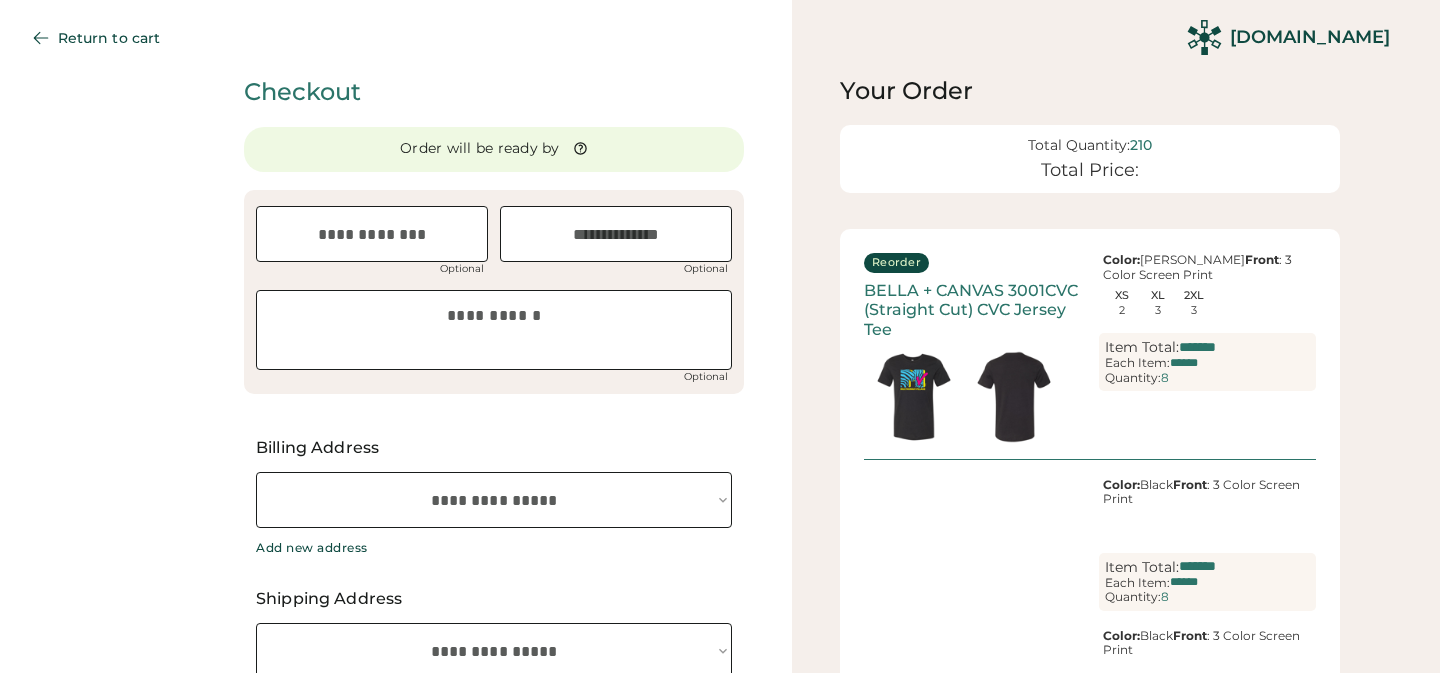 scroll, scrollTop: 603, scrollLeft: 0, axis: vertical 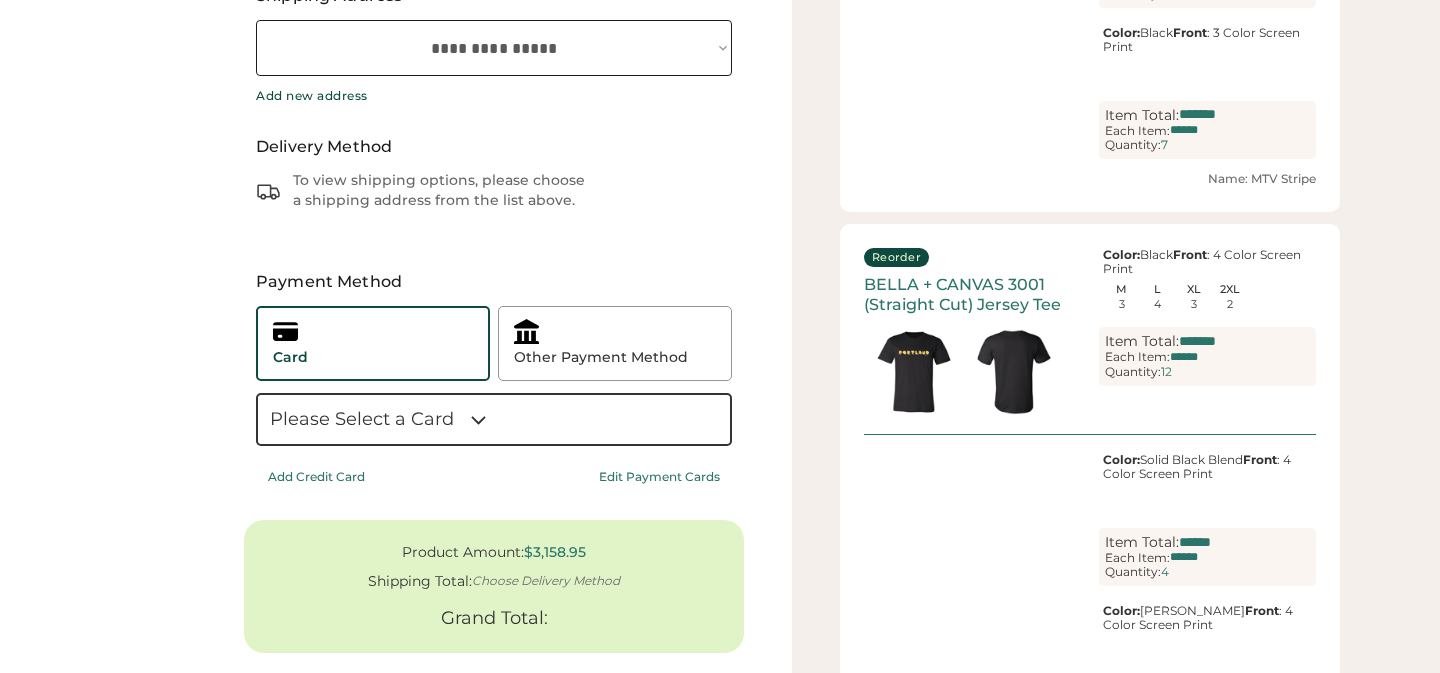 type on "******" 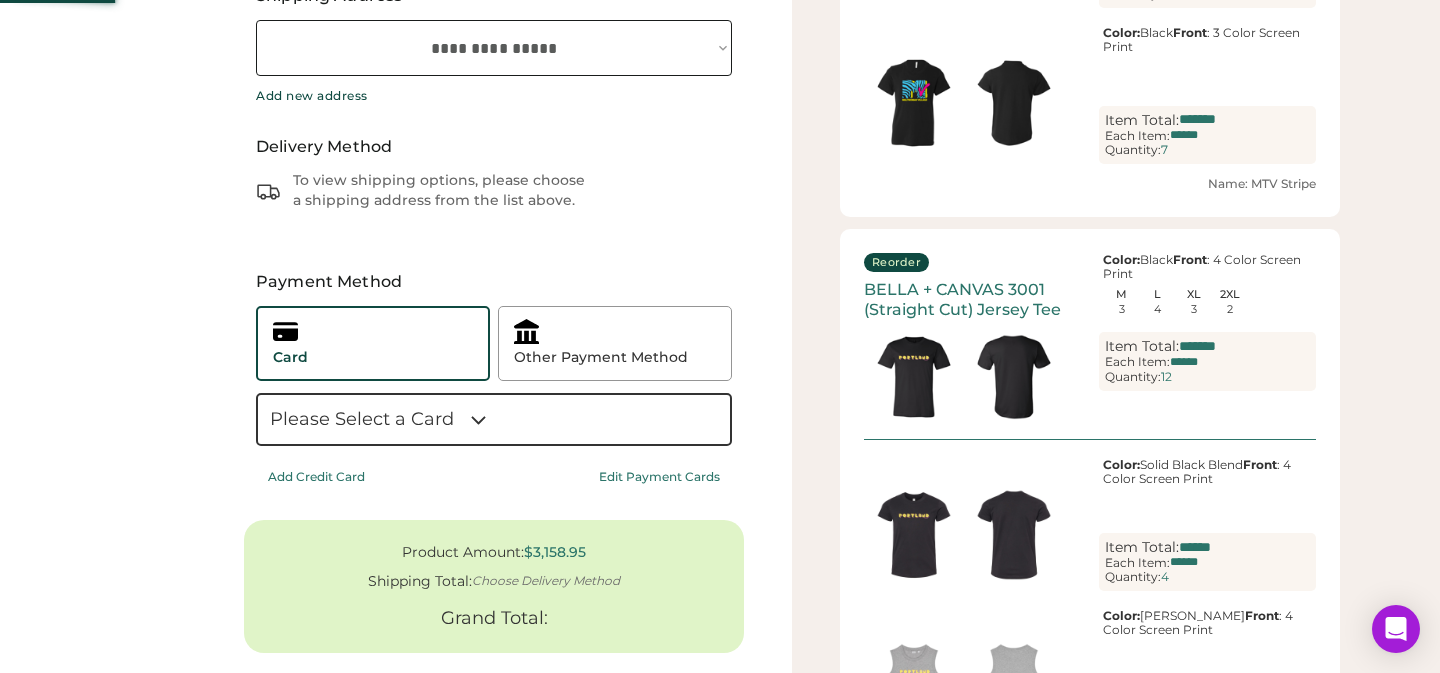 scroll, scrollTop: 709, scrollLeft: 0, axis: vertical 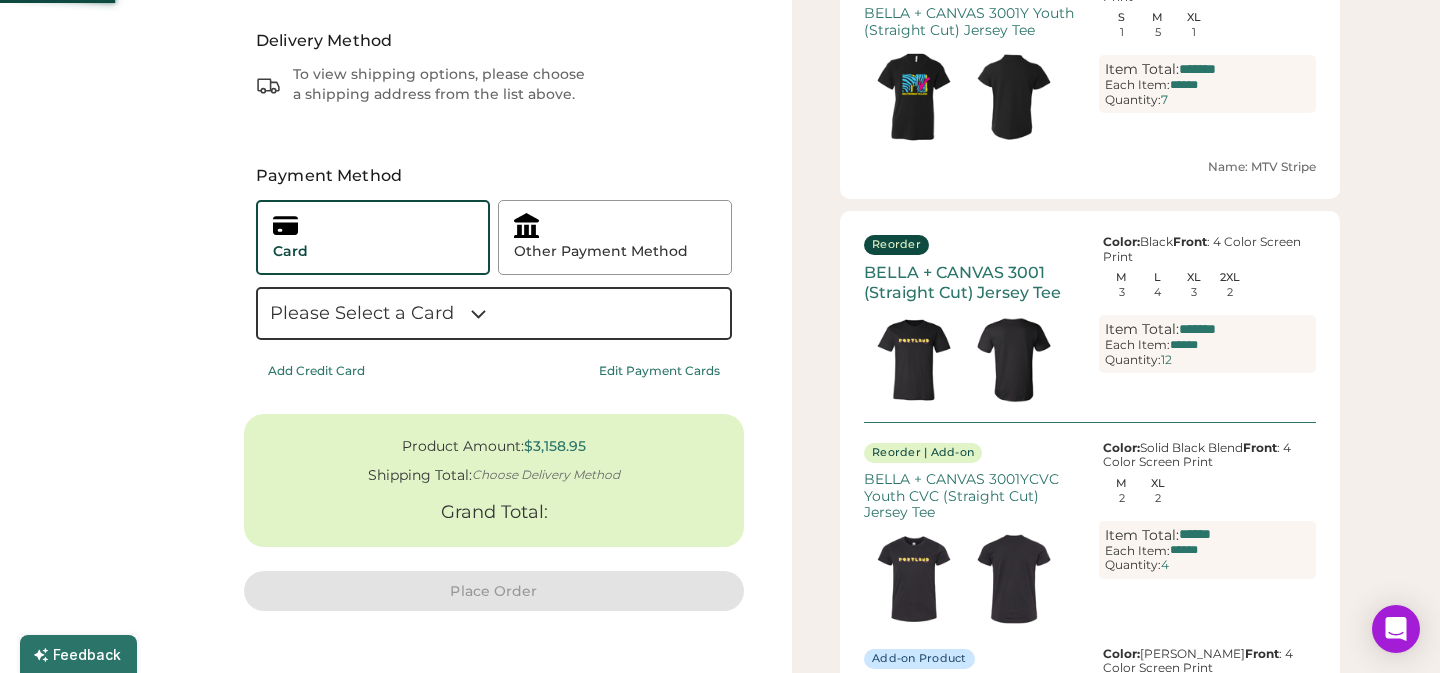 select on "**********" 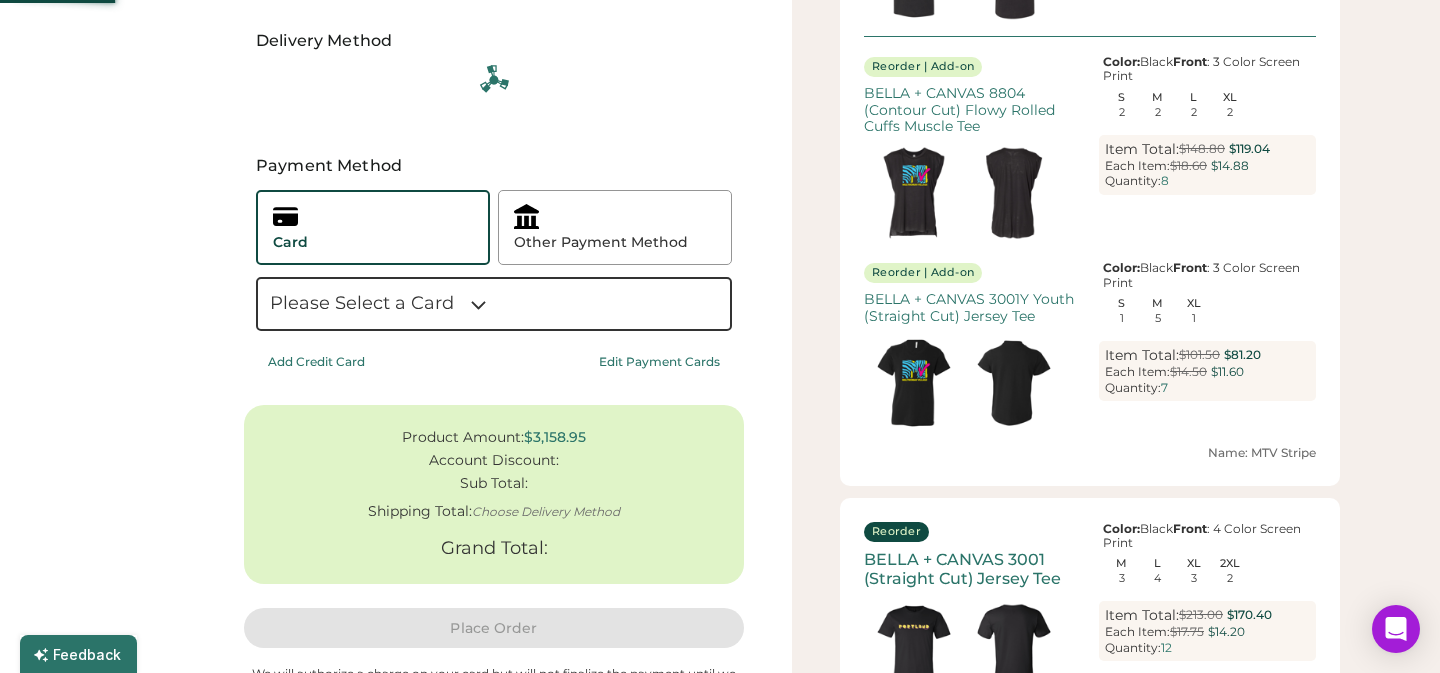 click on "Other Payment Method" at bounding box center [601, 228] 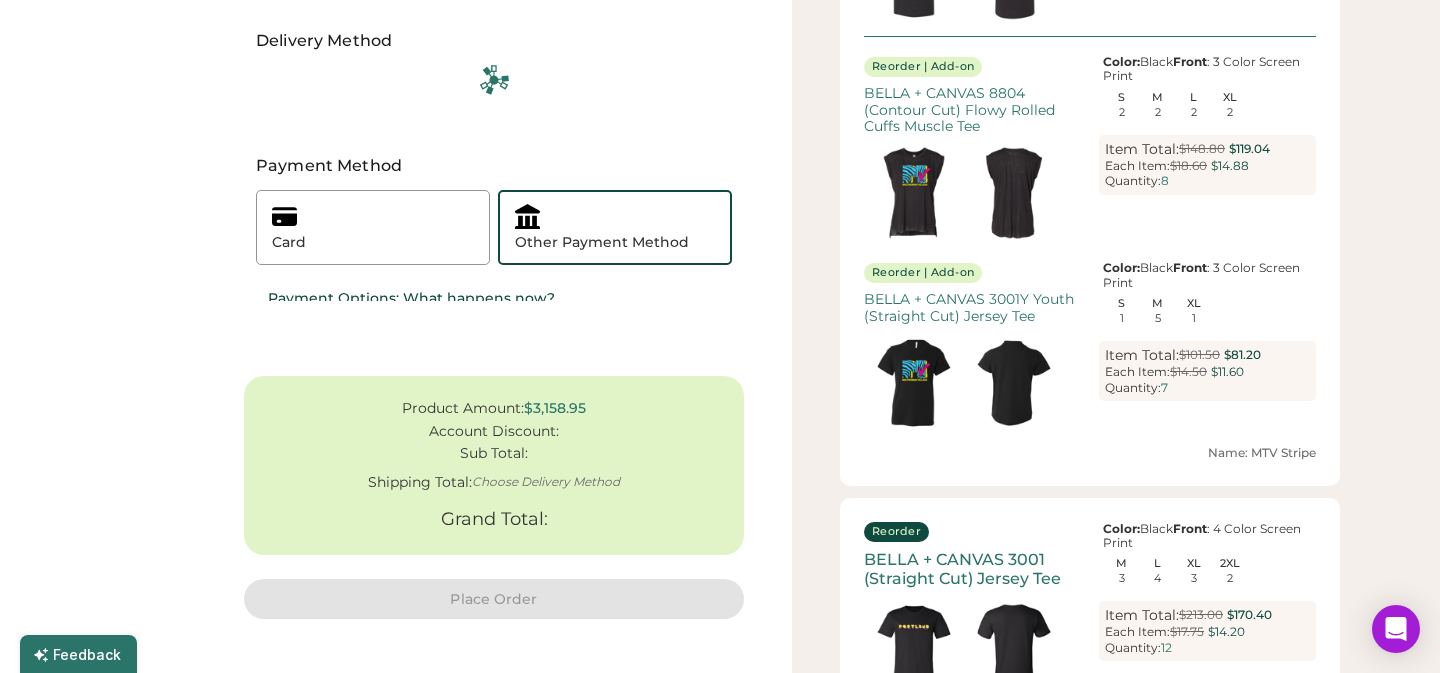 scroll, scrollTop: 0, scrollLeft: 32, axis: horizontal 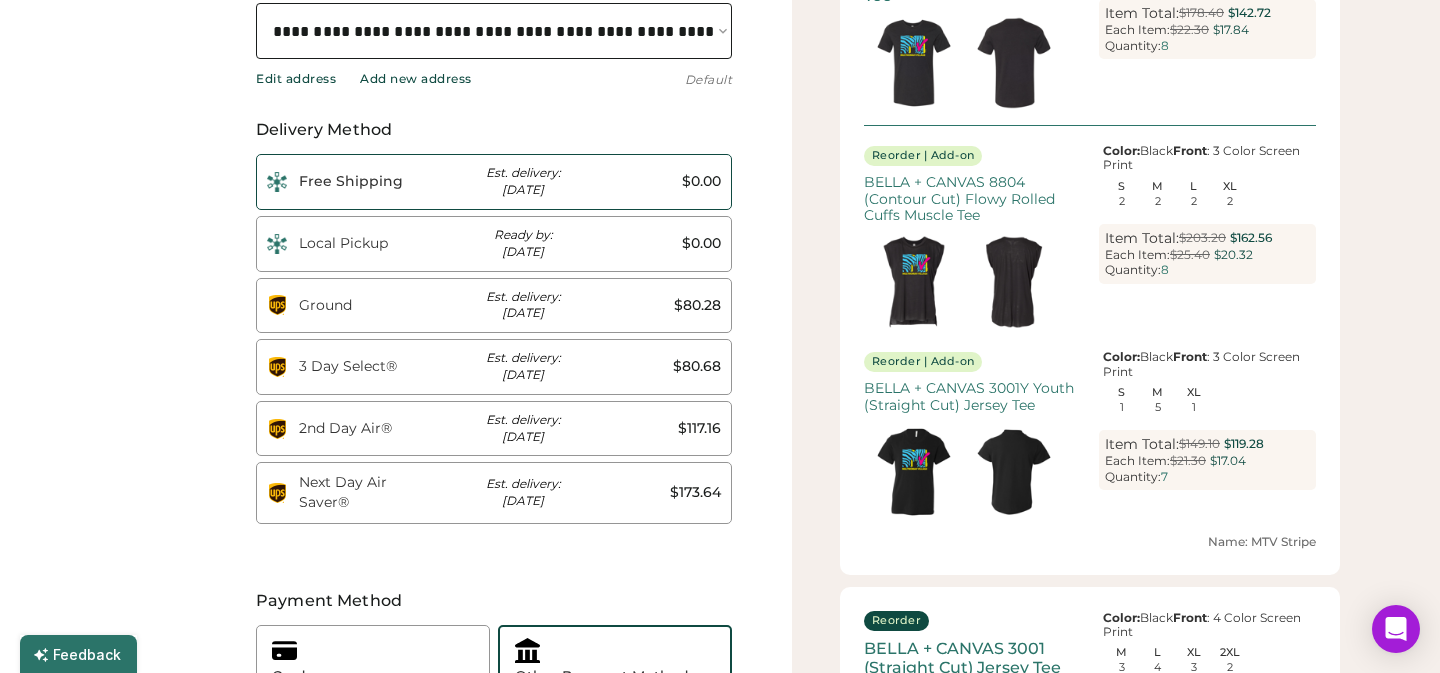 click on "$0.00" at bounding box center [659, 182] 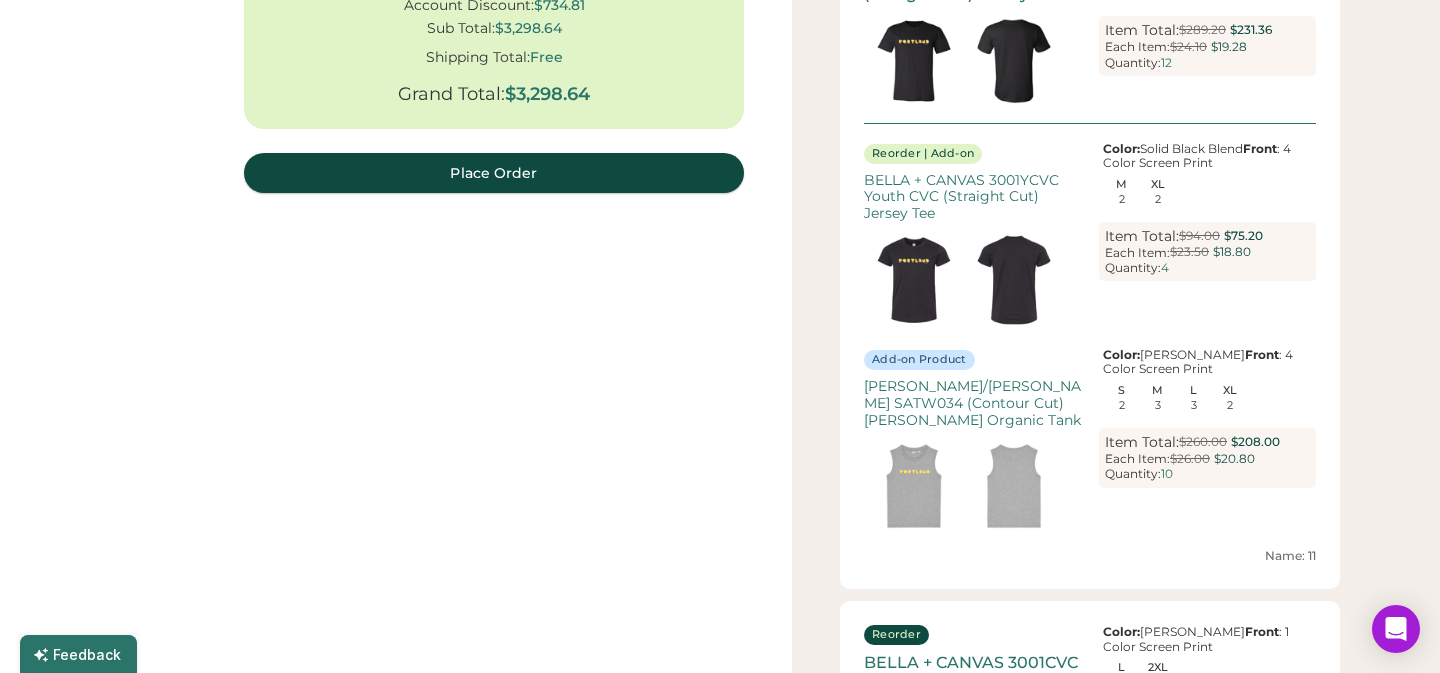 click on "Place Order" at bounding box center (494, 173) 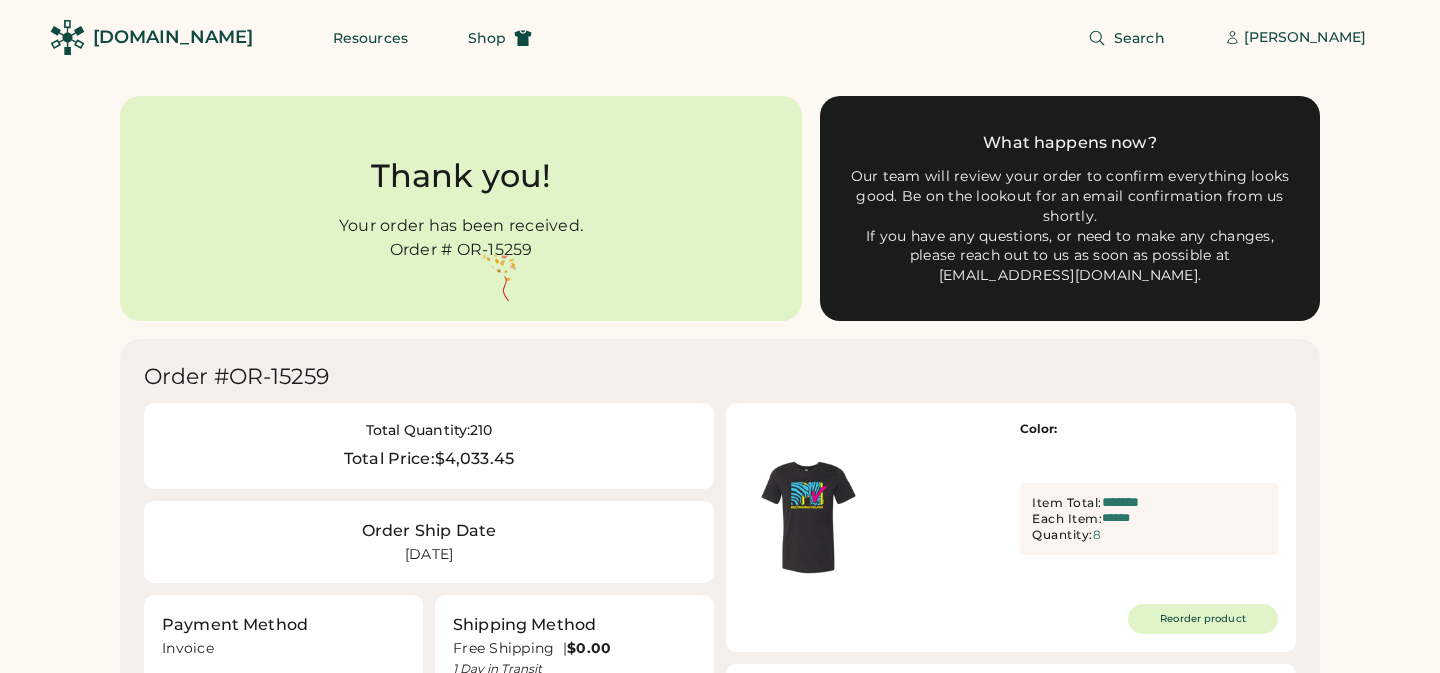 scroll, scrollTop: 0, scrollLeft: 0, axis: both 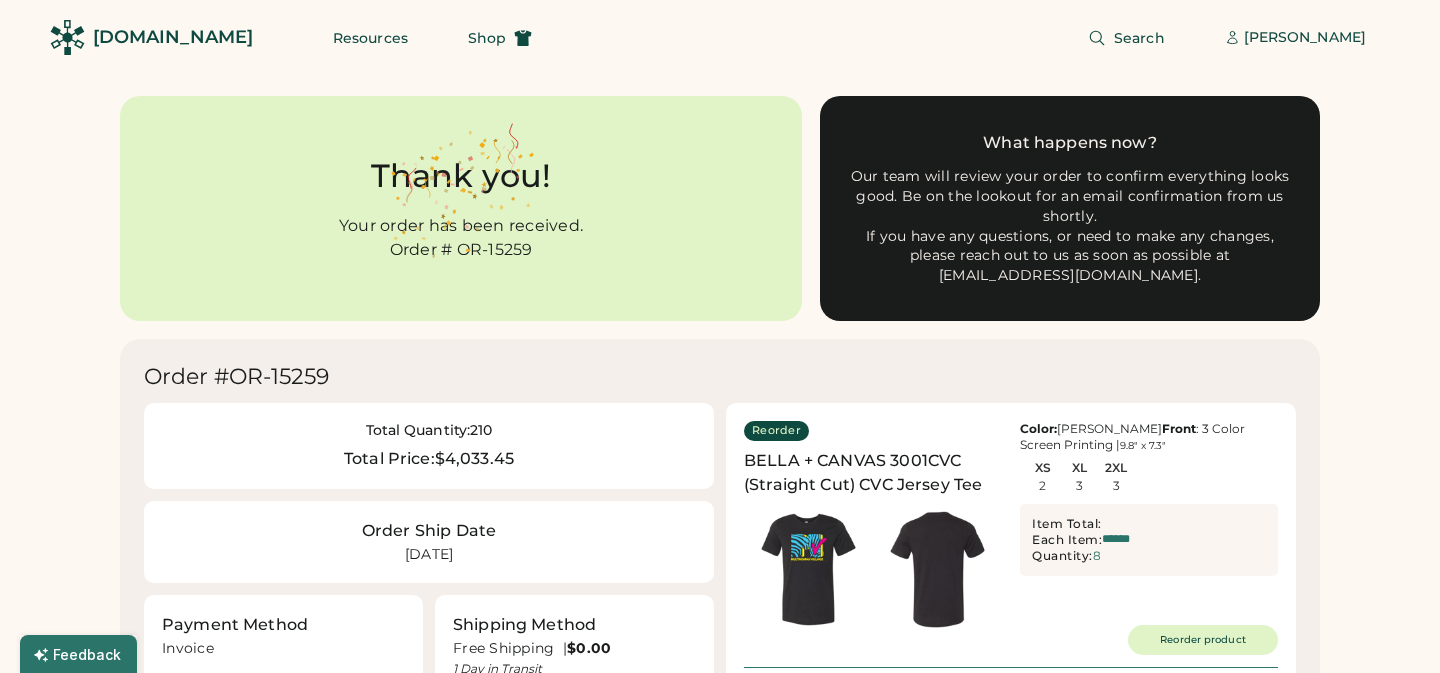 type on "******" 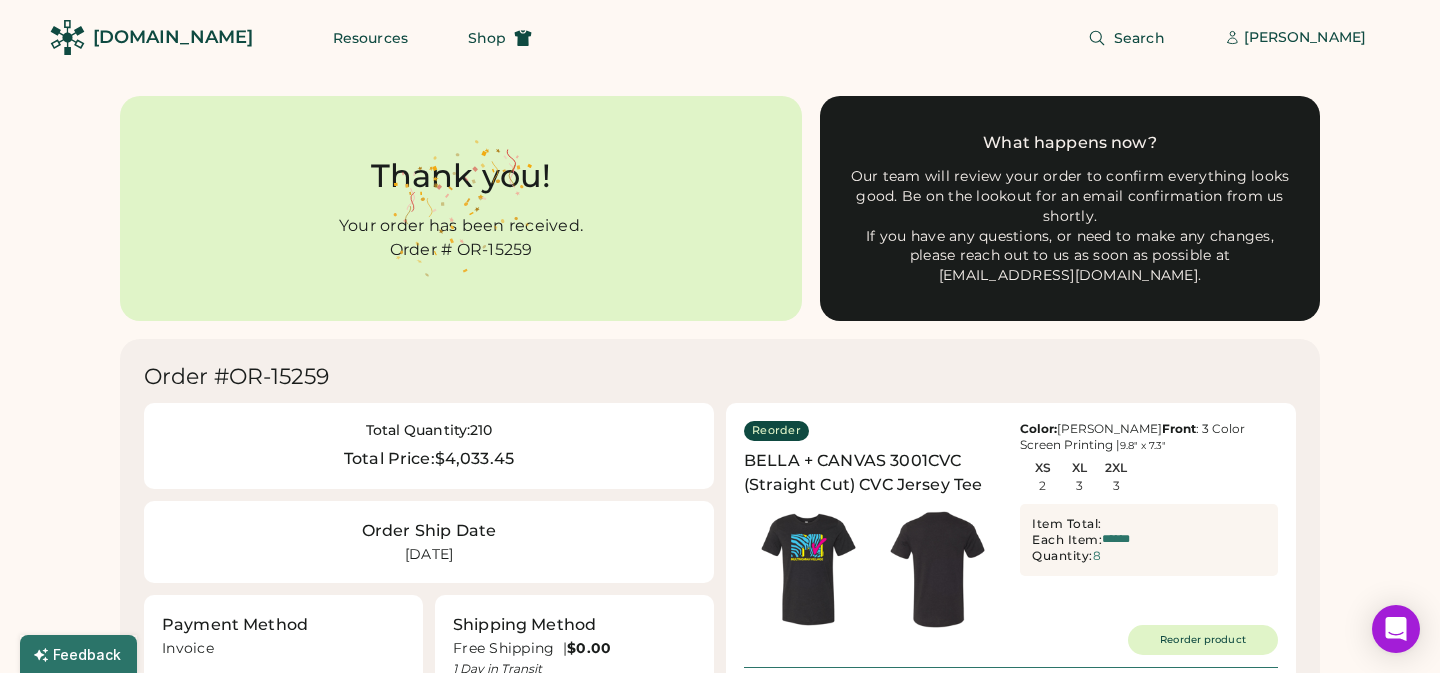 scroll, scrollTop: 0, scrollLeft: 0, axis: both 